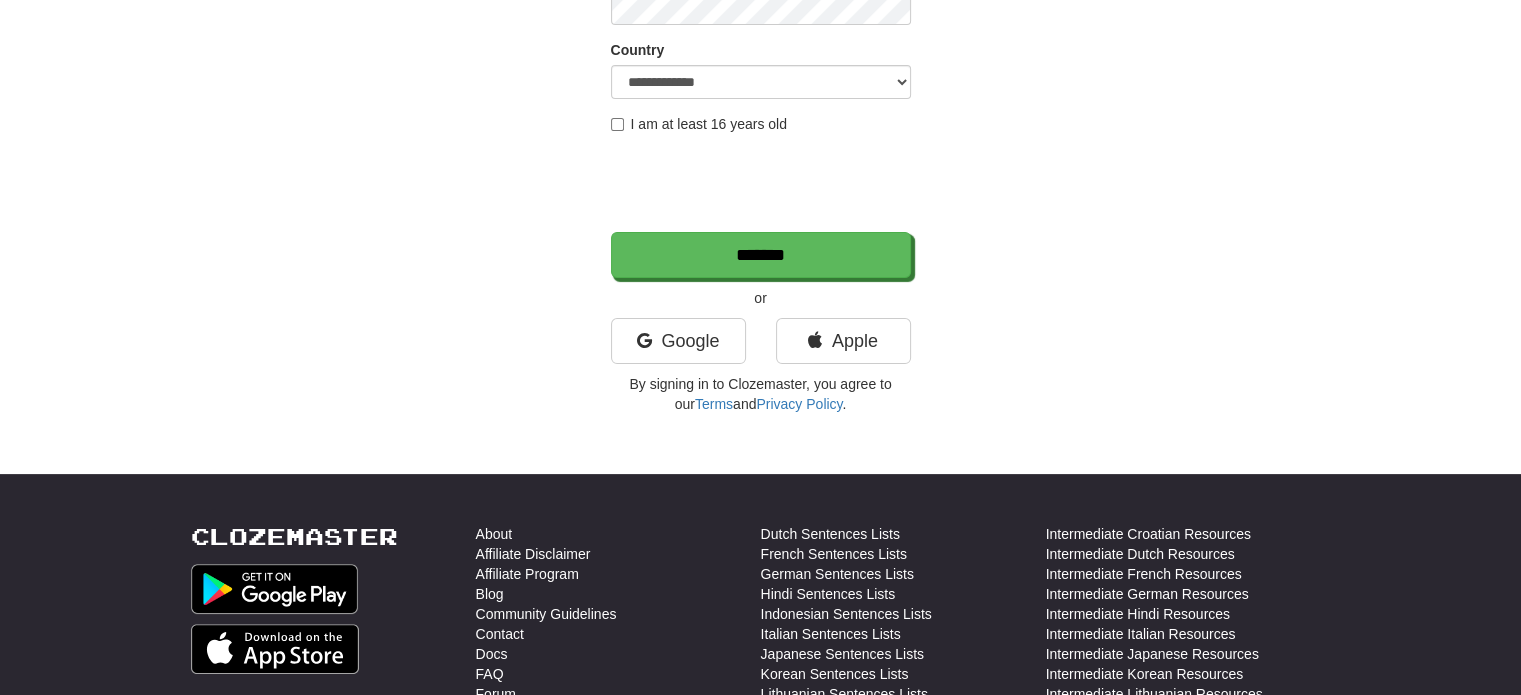 scroll, scrollTop: 308, scrollLeft: 0, axis: vertical 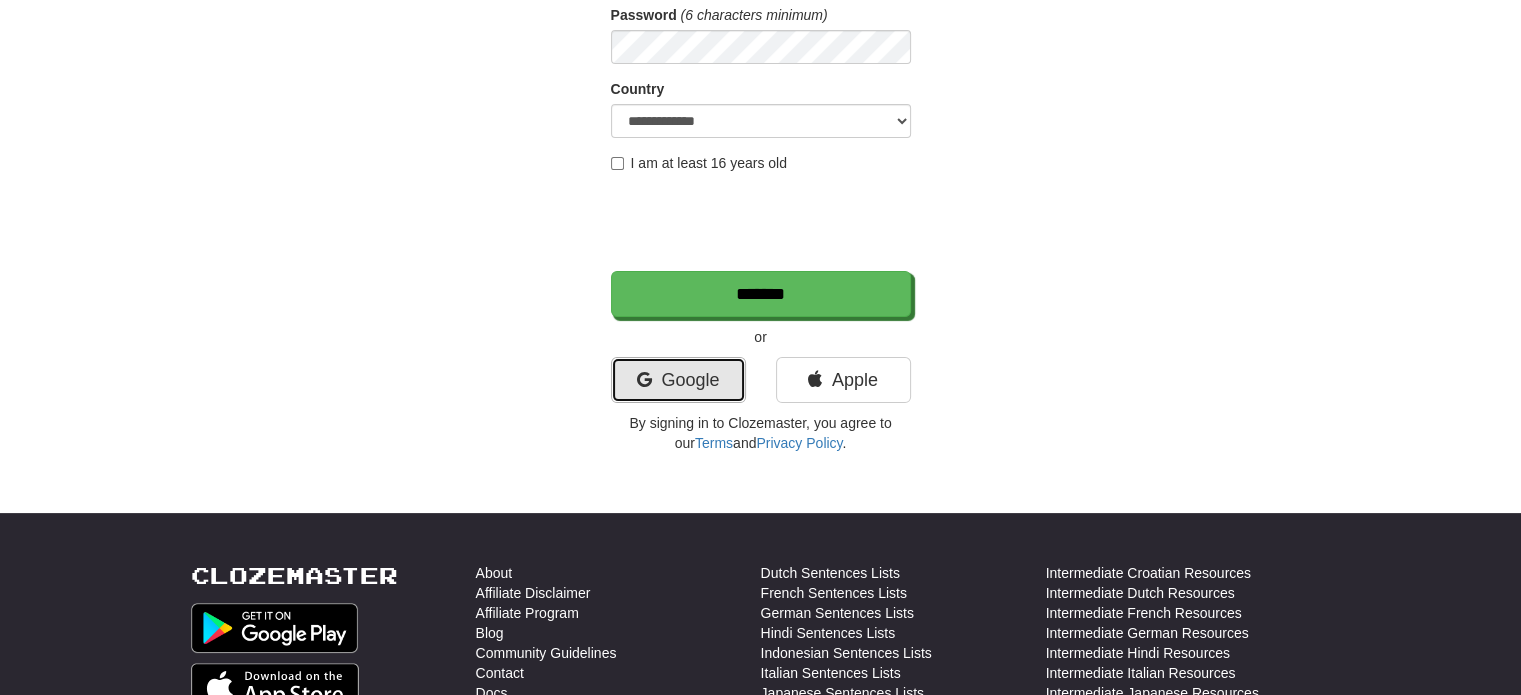 click on "Google" at bounding box center [678, 380] 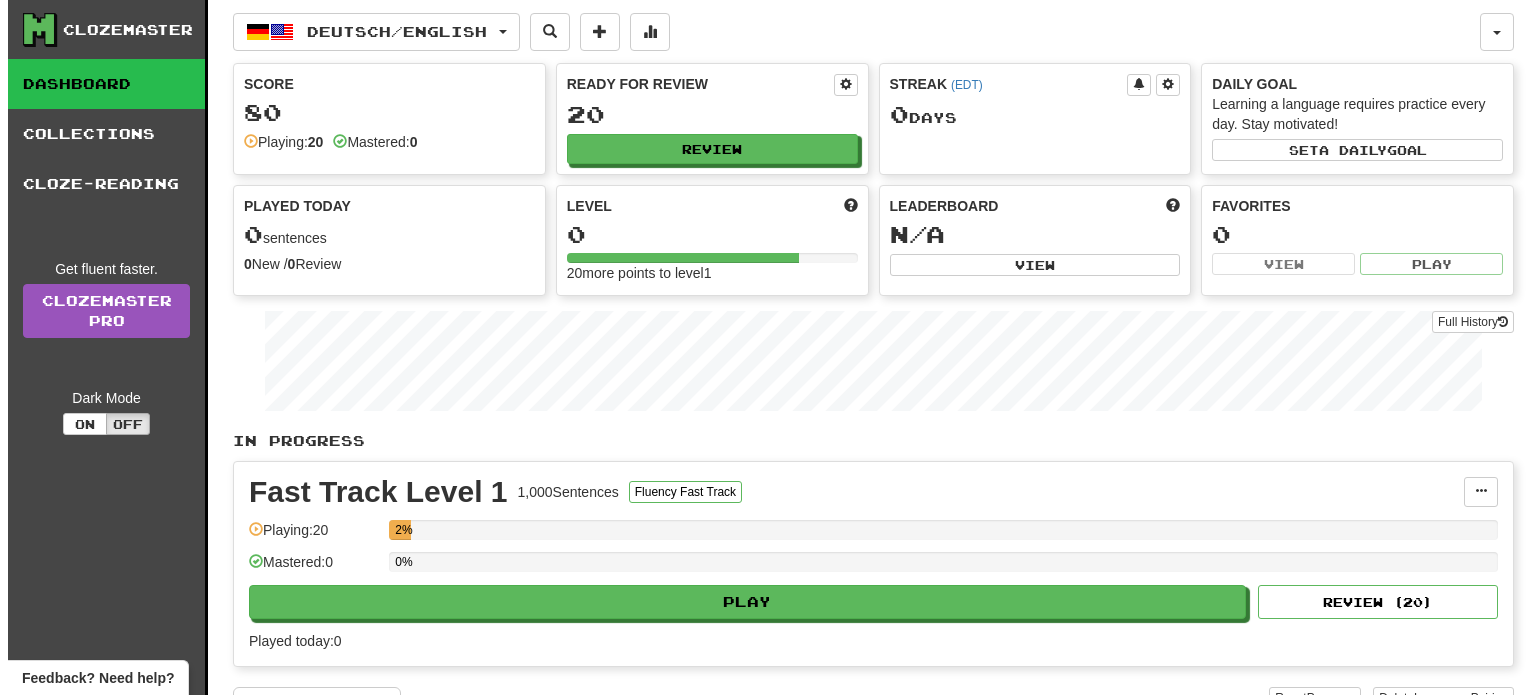 scroll, scrollTop: 0, scrollLeft: 0, axis: both 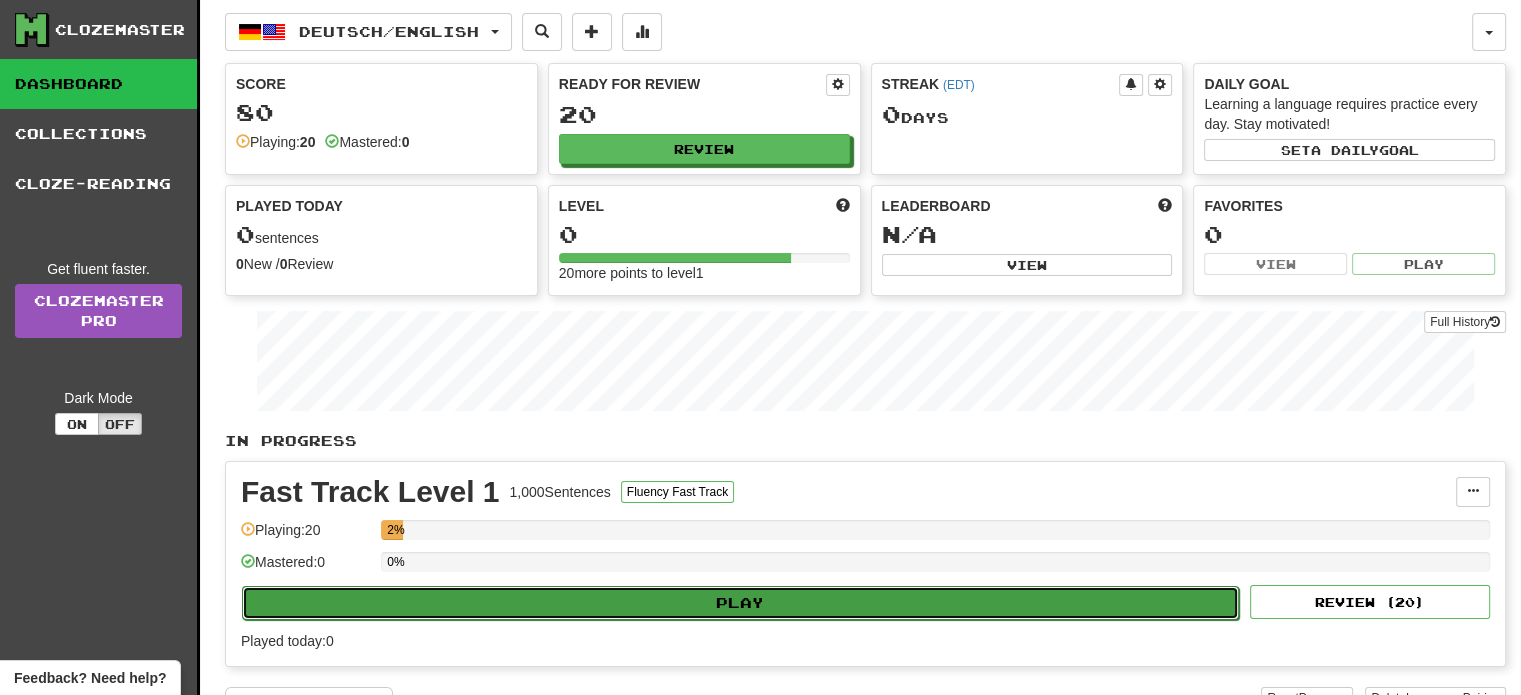 click on "Play" at bounding box center (740, 603) 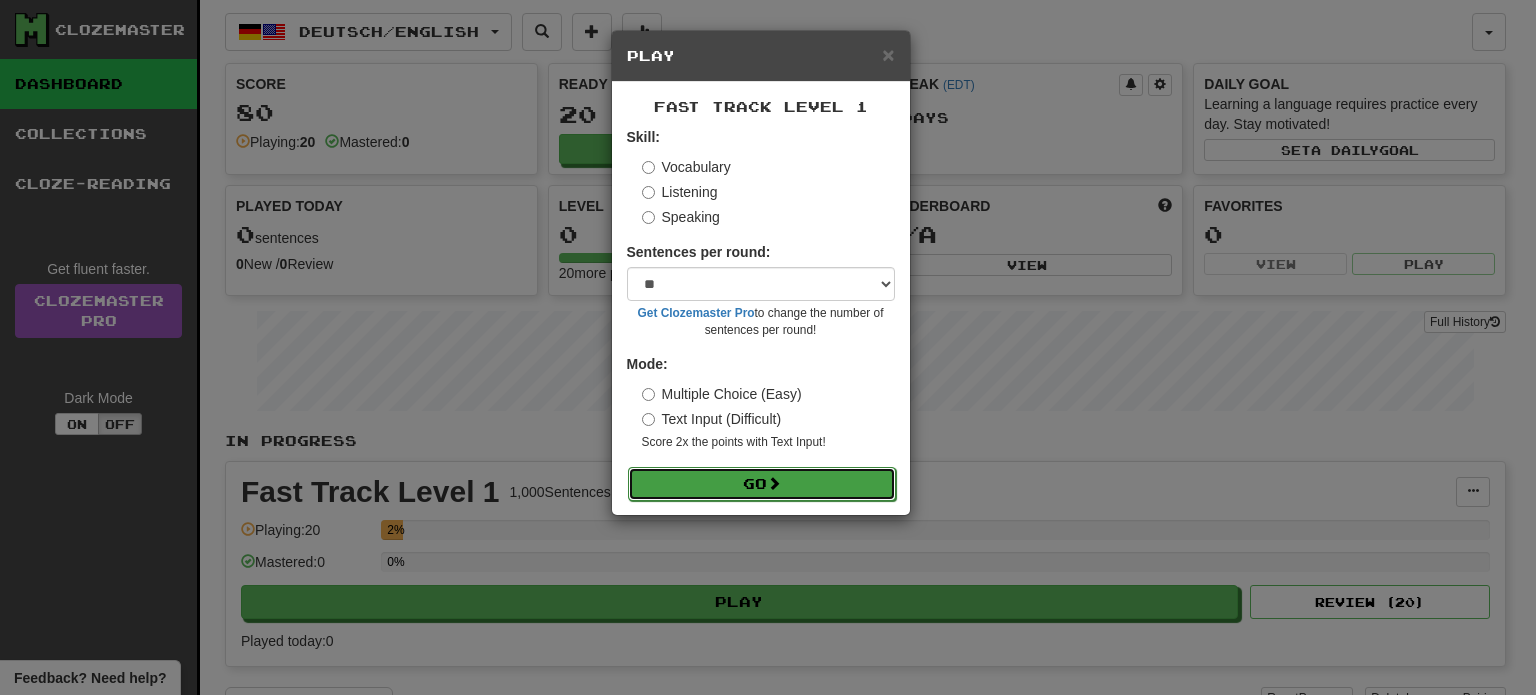 click at bounding box center [774, 483] 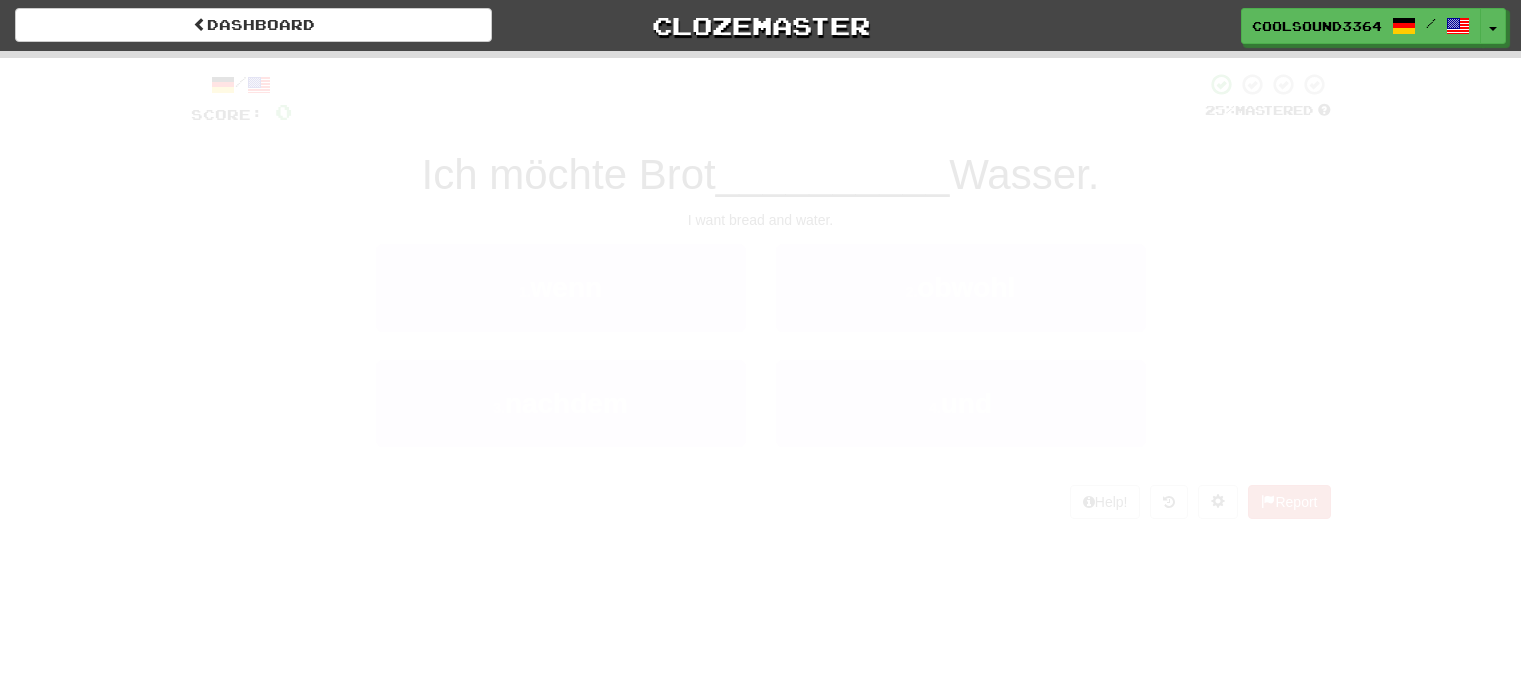 scroll, scrollTop: 0, scrollLeft: 0, axis: both 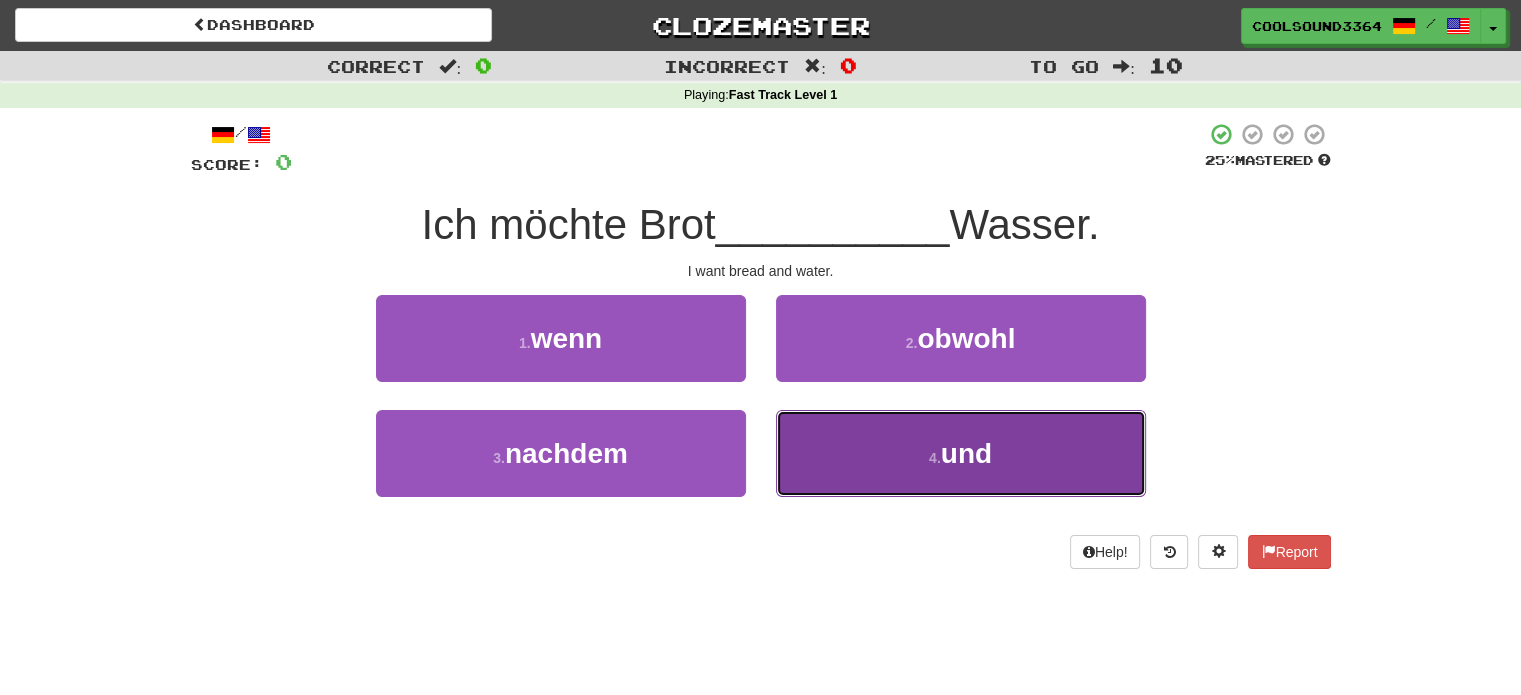click on "4 ." at bounding box center (935, 458) 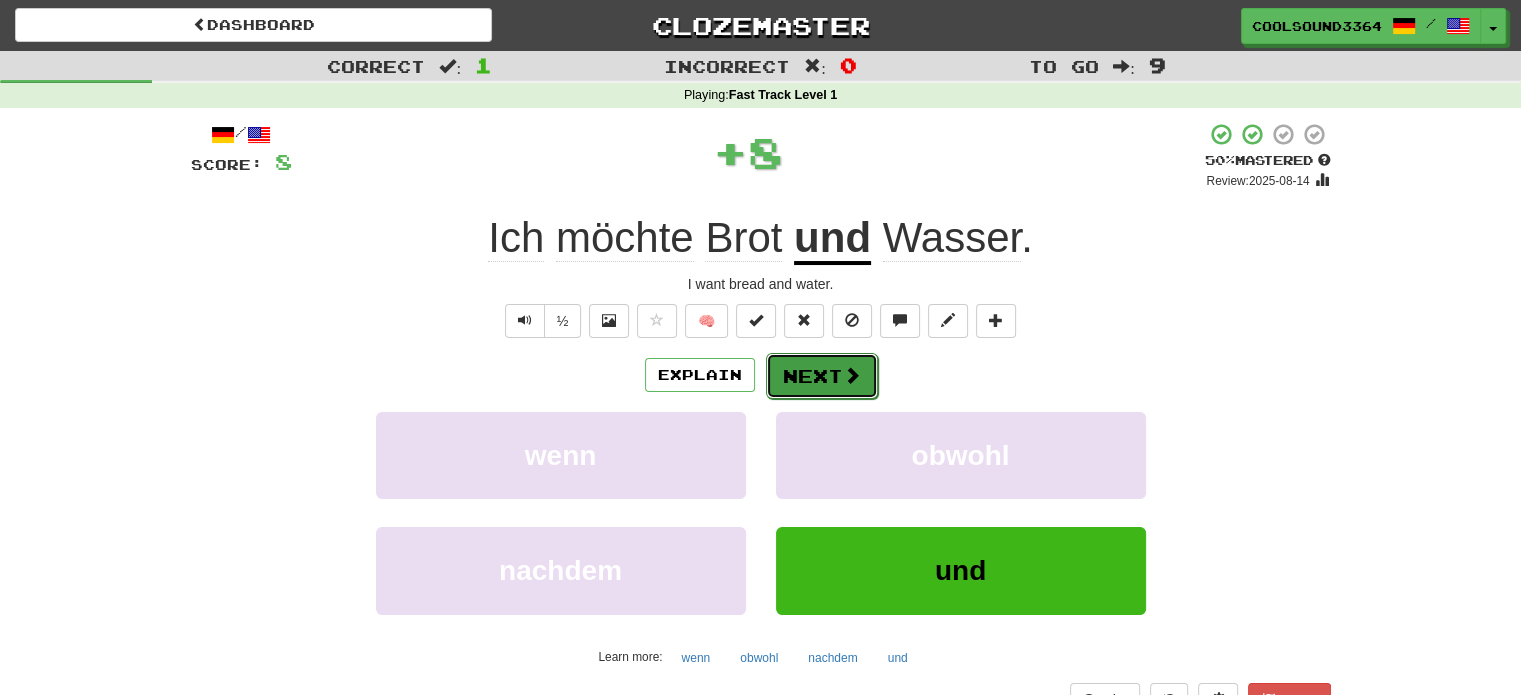 click on "Next" at bounding box center [822, 376] 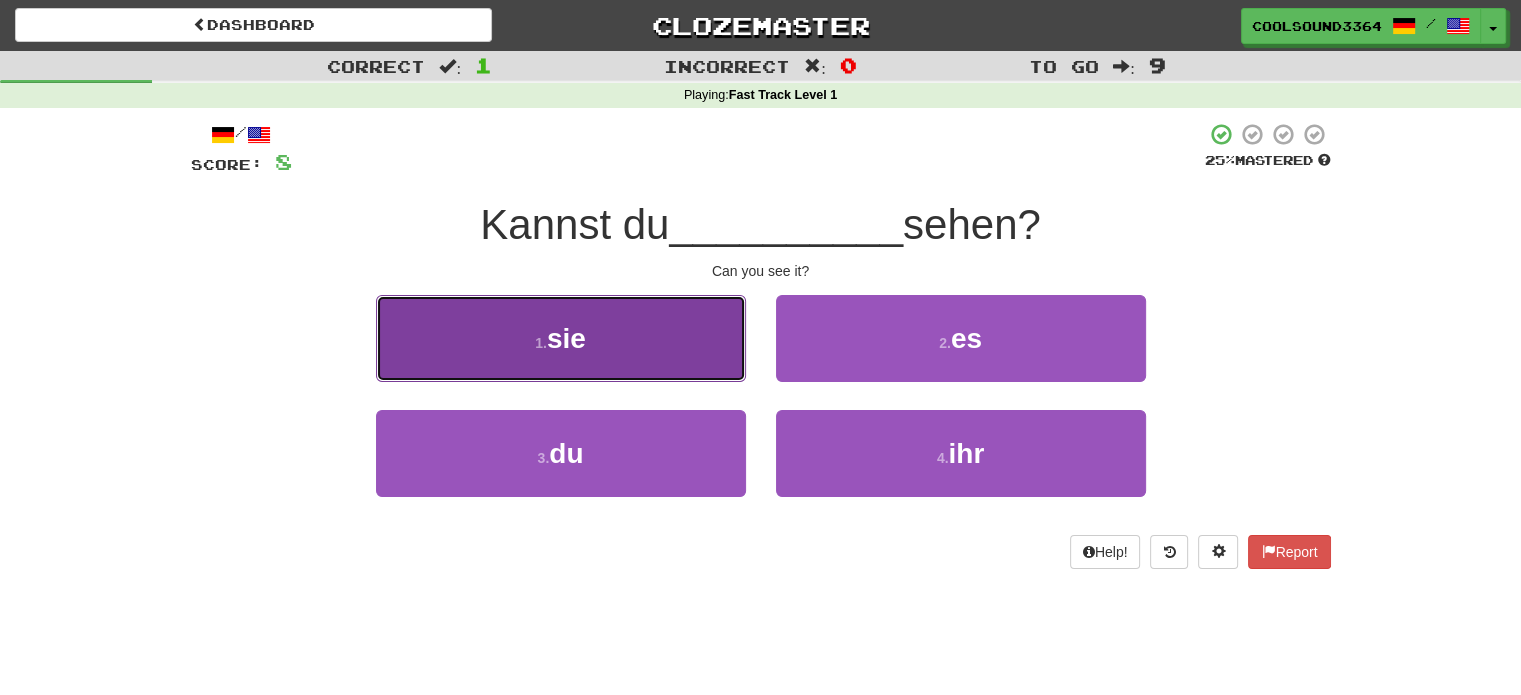 click on "1 .  sie" at bounding box center (561, 338) 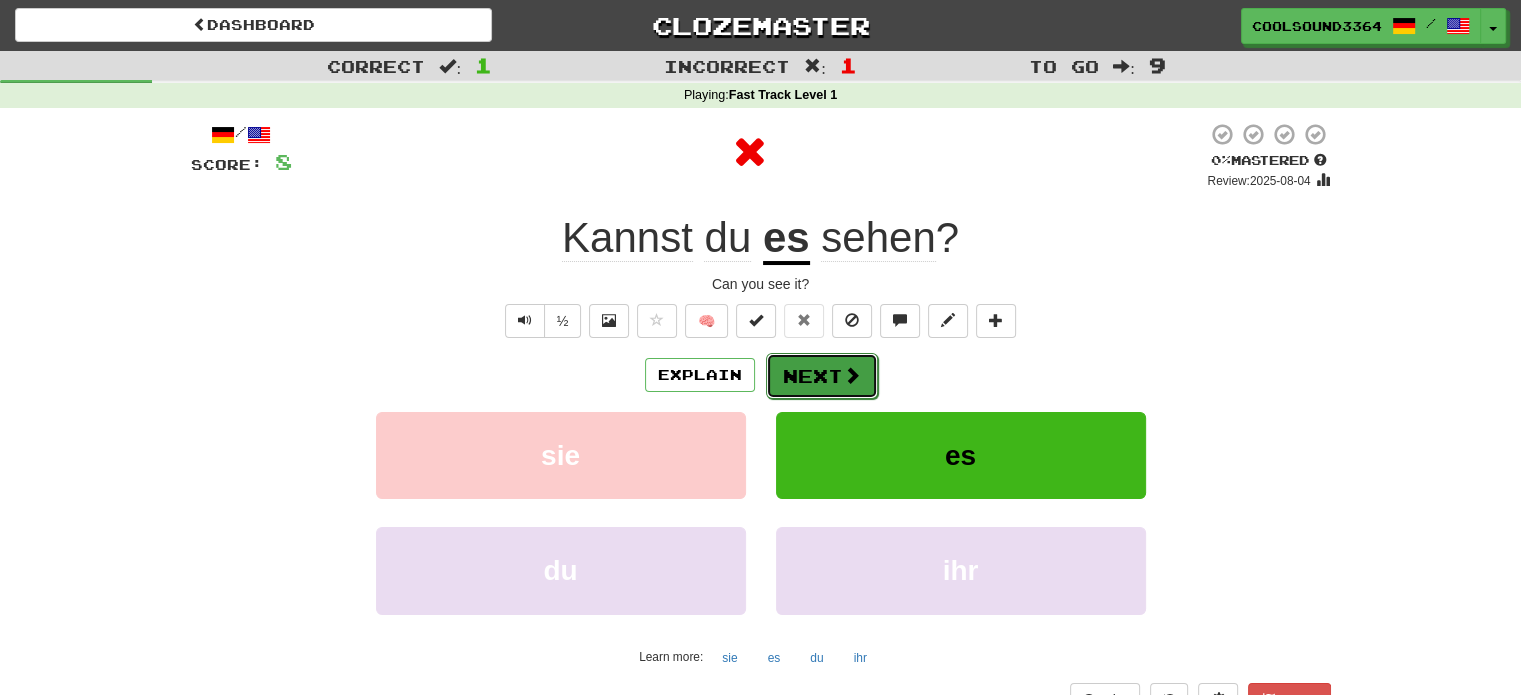 click on "Next" at bounding box center (822, 376) 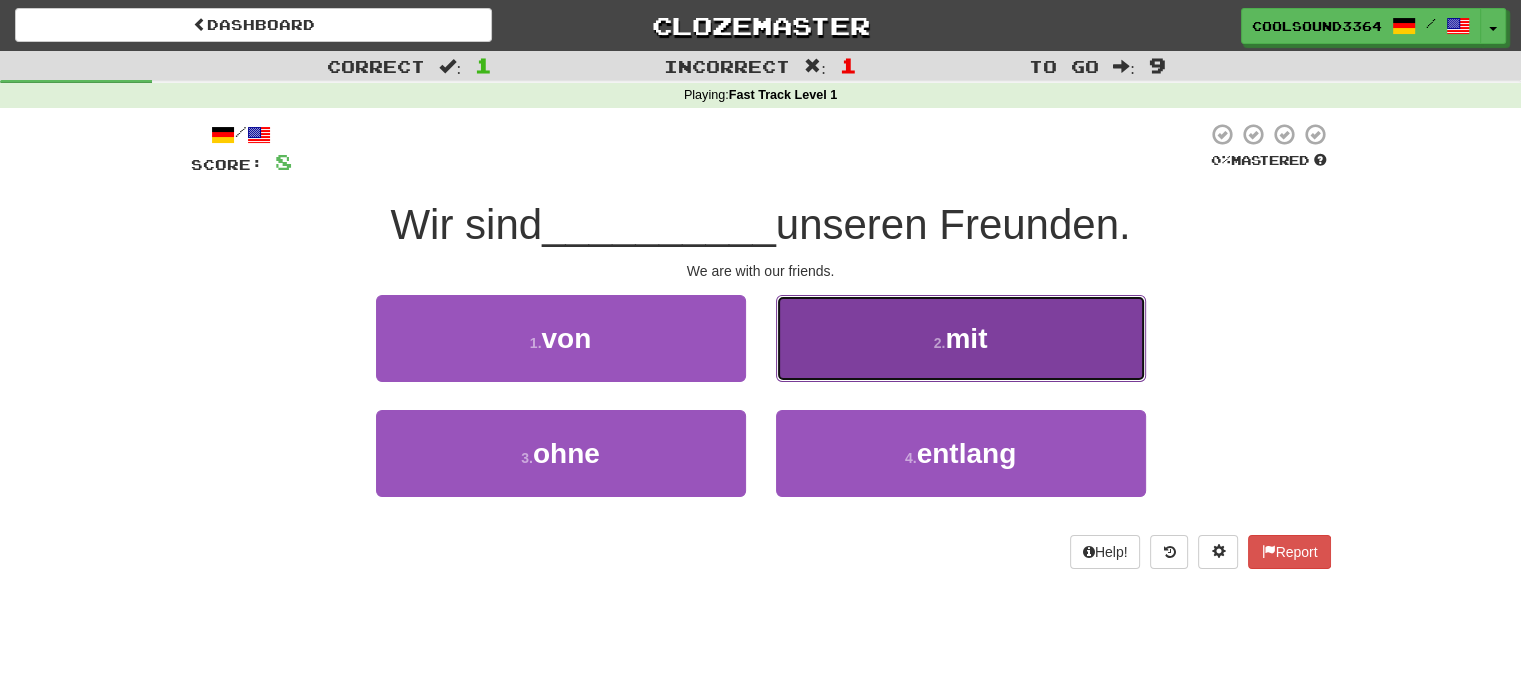 click on "2 .  mit" at bounding box center (961, 338) 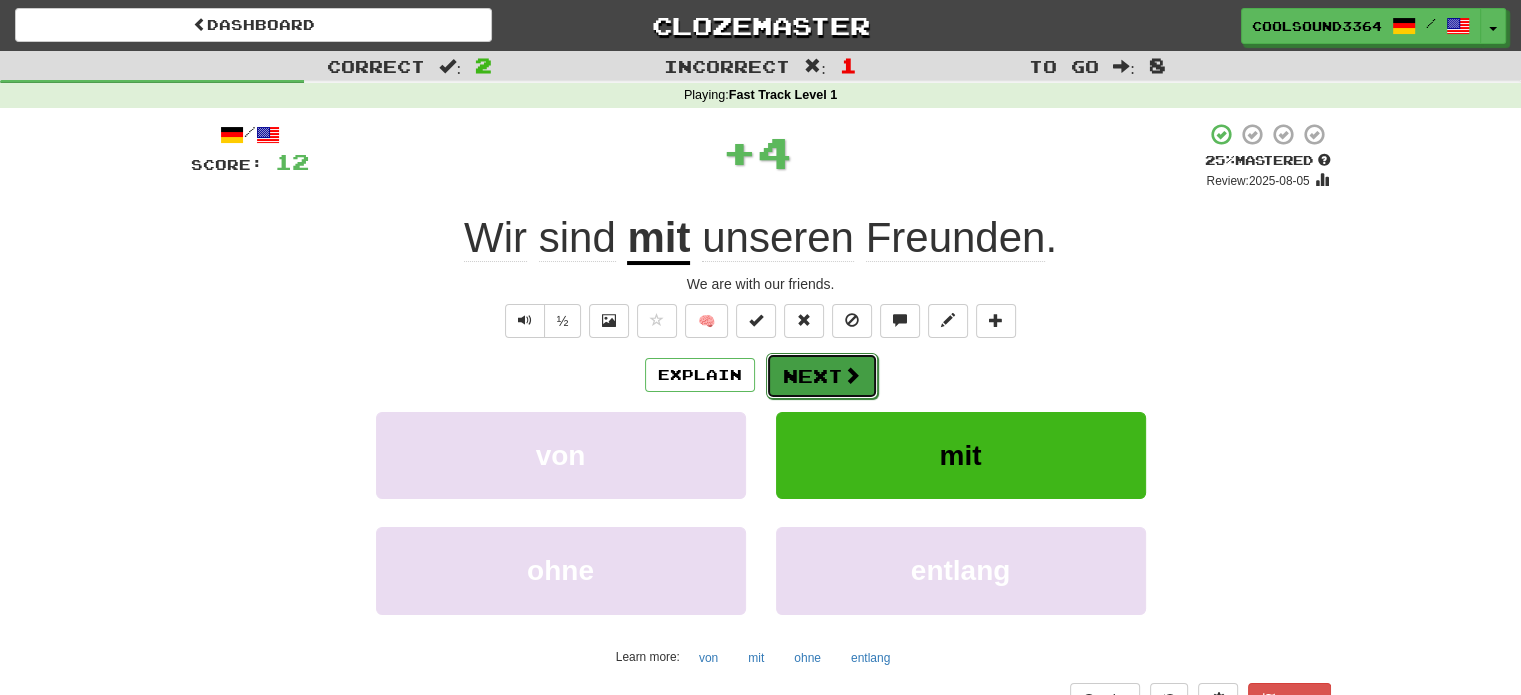 click at bounding box center (852, 375) 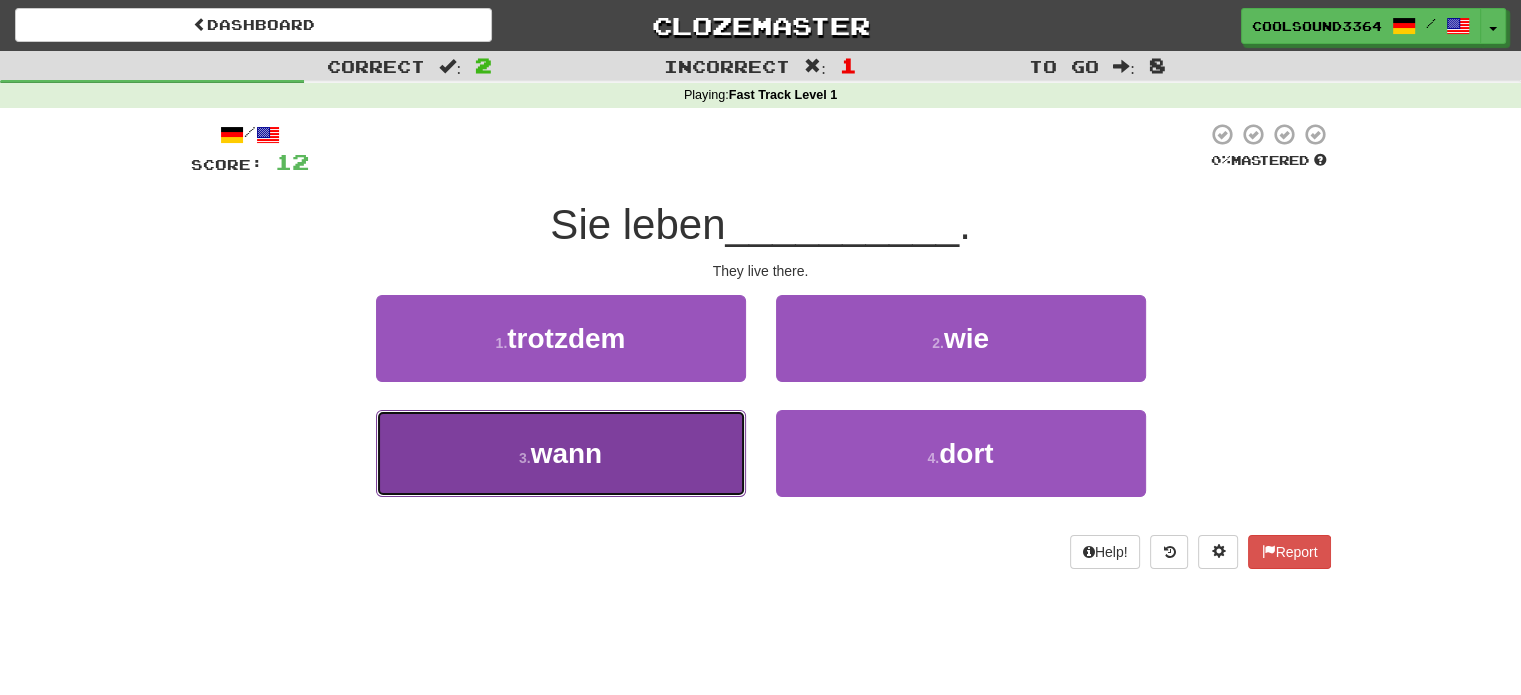 click on "3 .  wann" at bounding box center (561, 453) 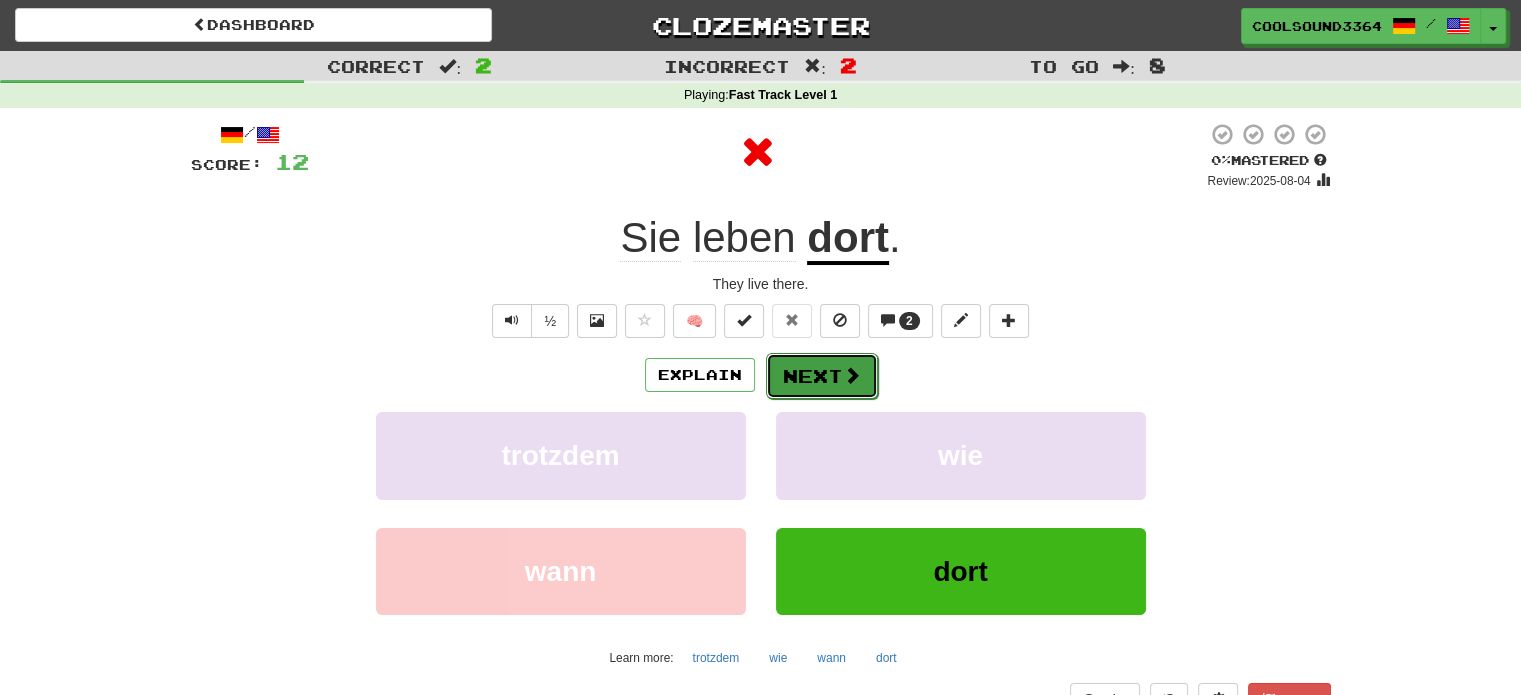 click on "Next" at bounding box center (822, 376) 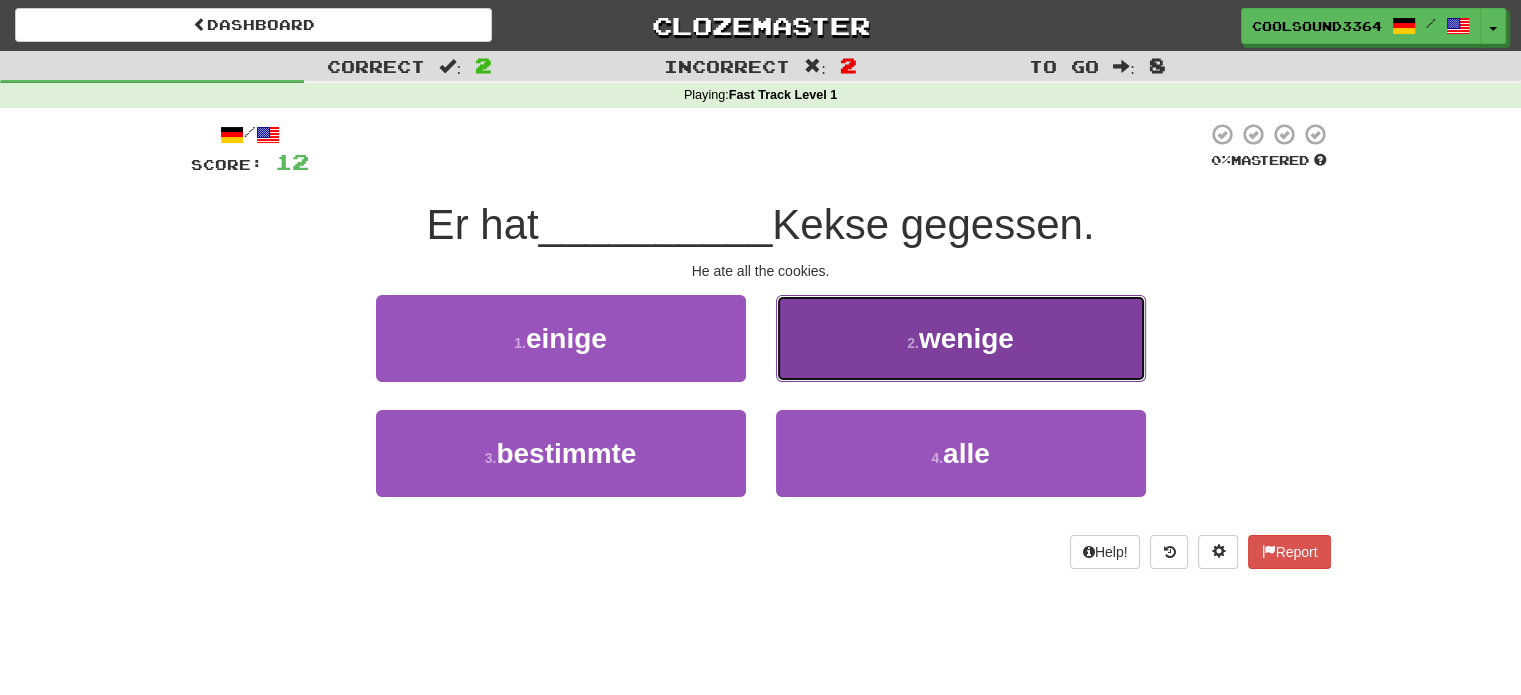 click on "2 .  wenige" at bounding box center (961, 338) 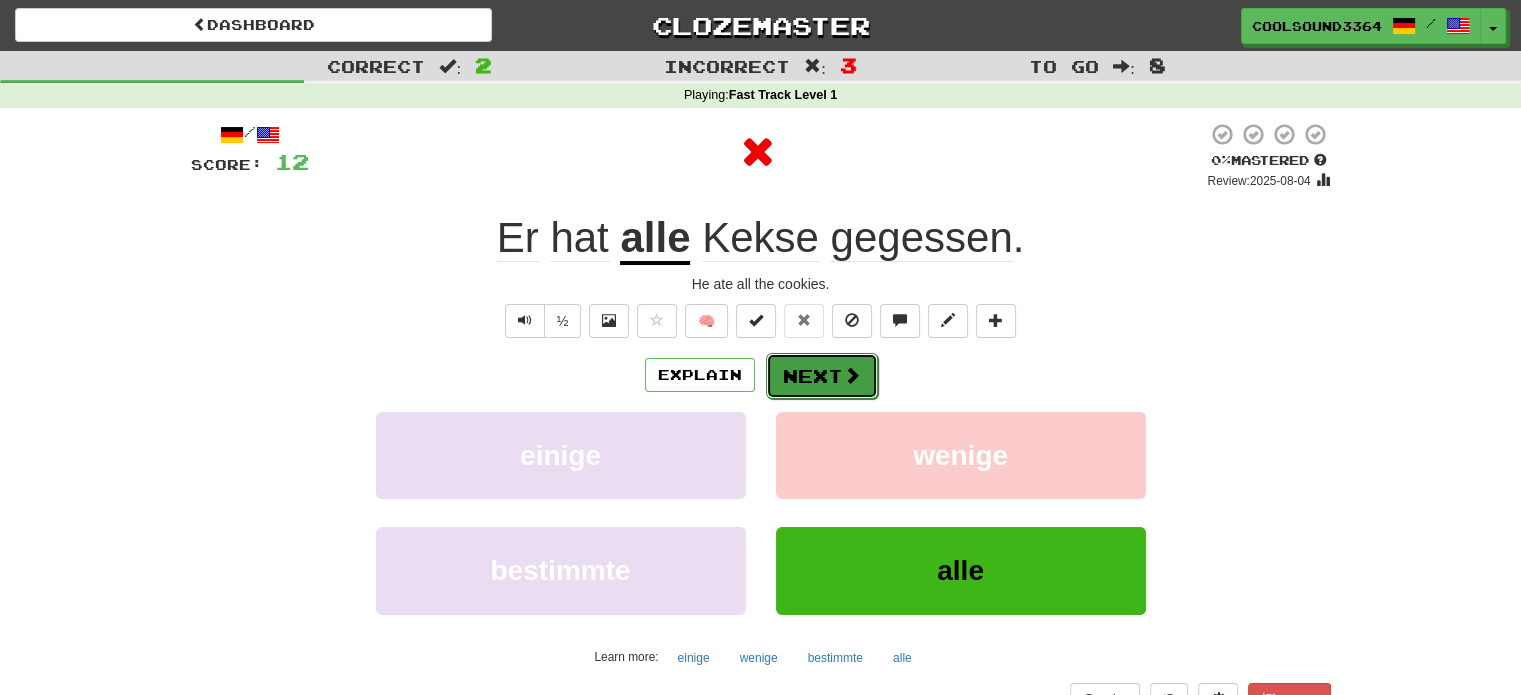 click at bounding box center (852, 375) 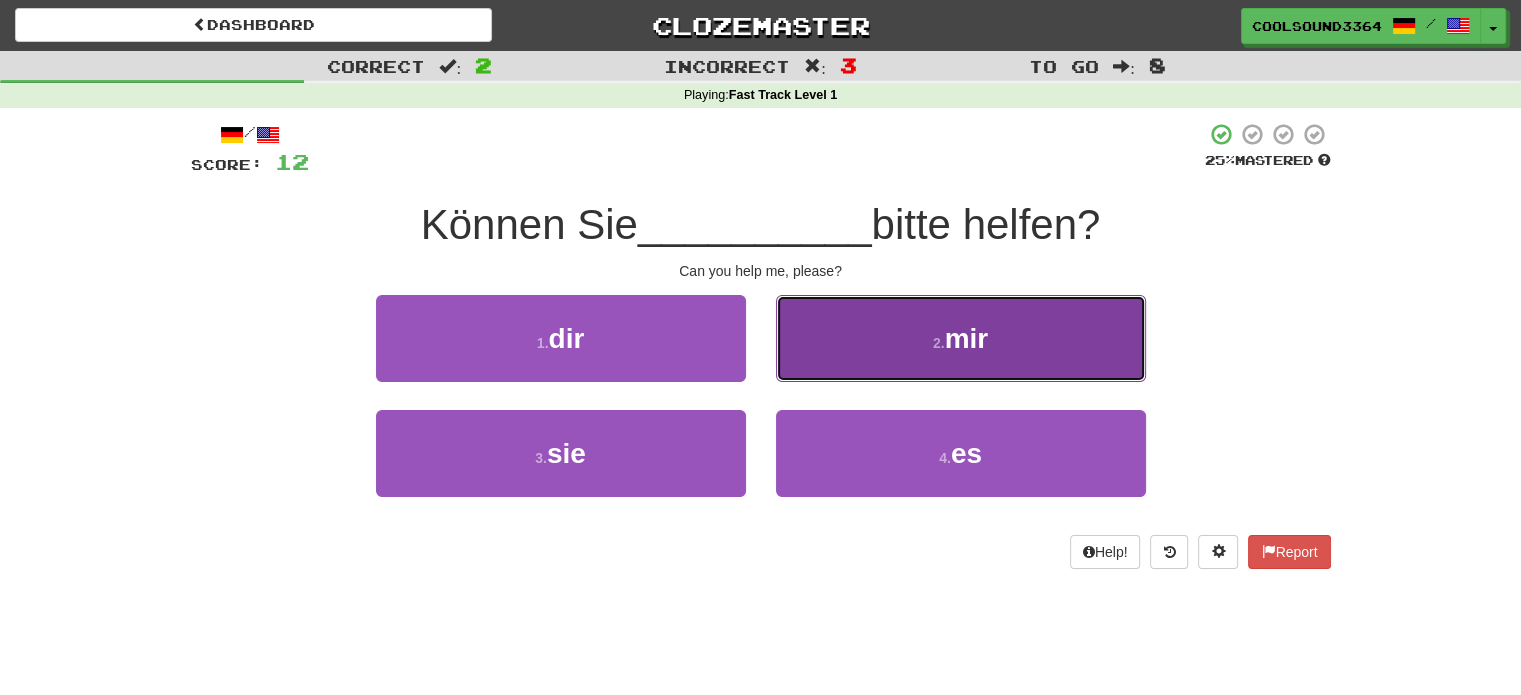 click on "2 .  mir" at bounding box center (961, 338) 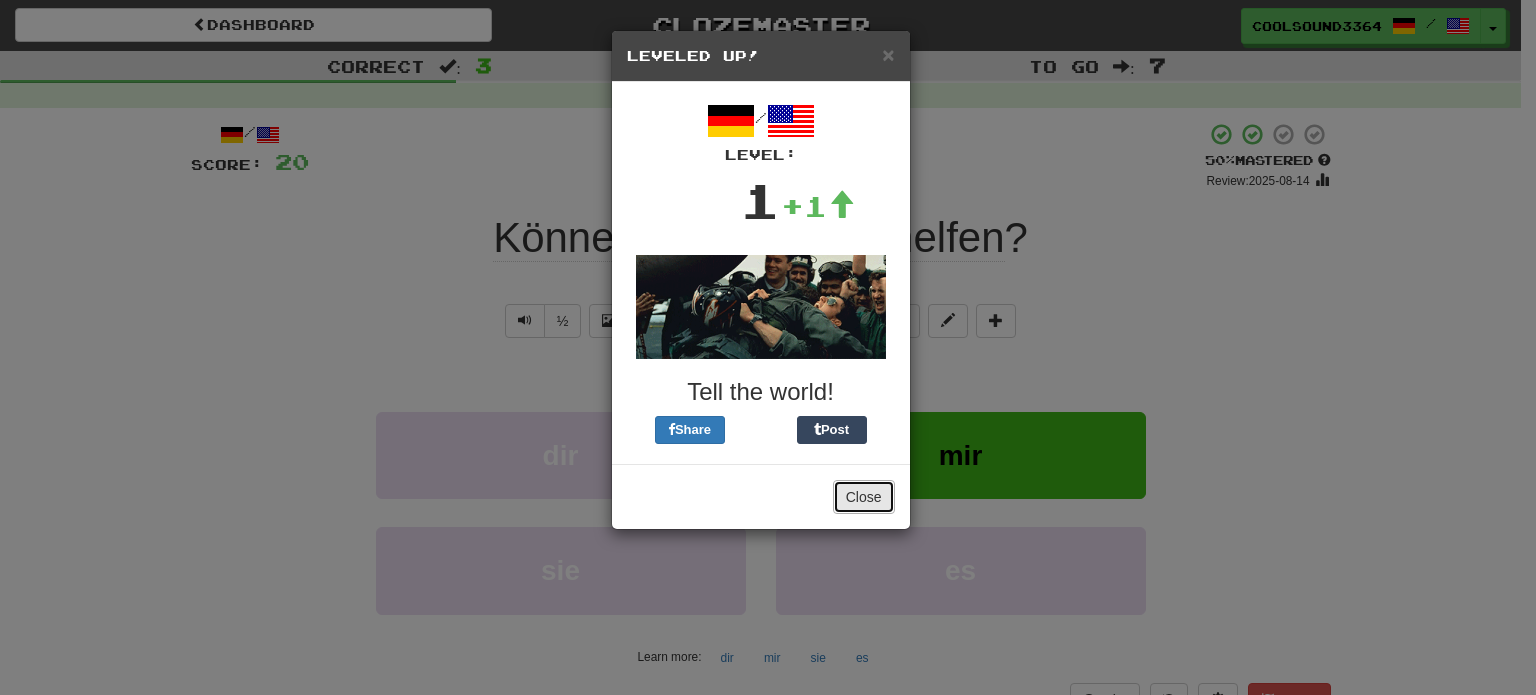 click on "Close" at bounding box center (864, 497) 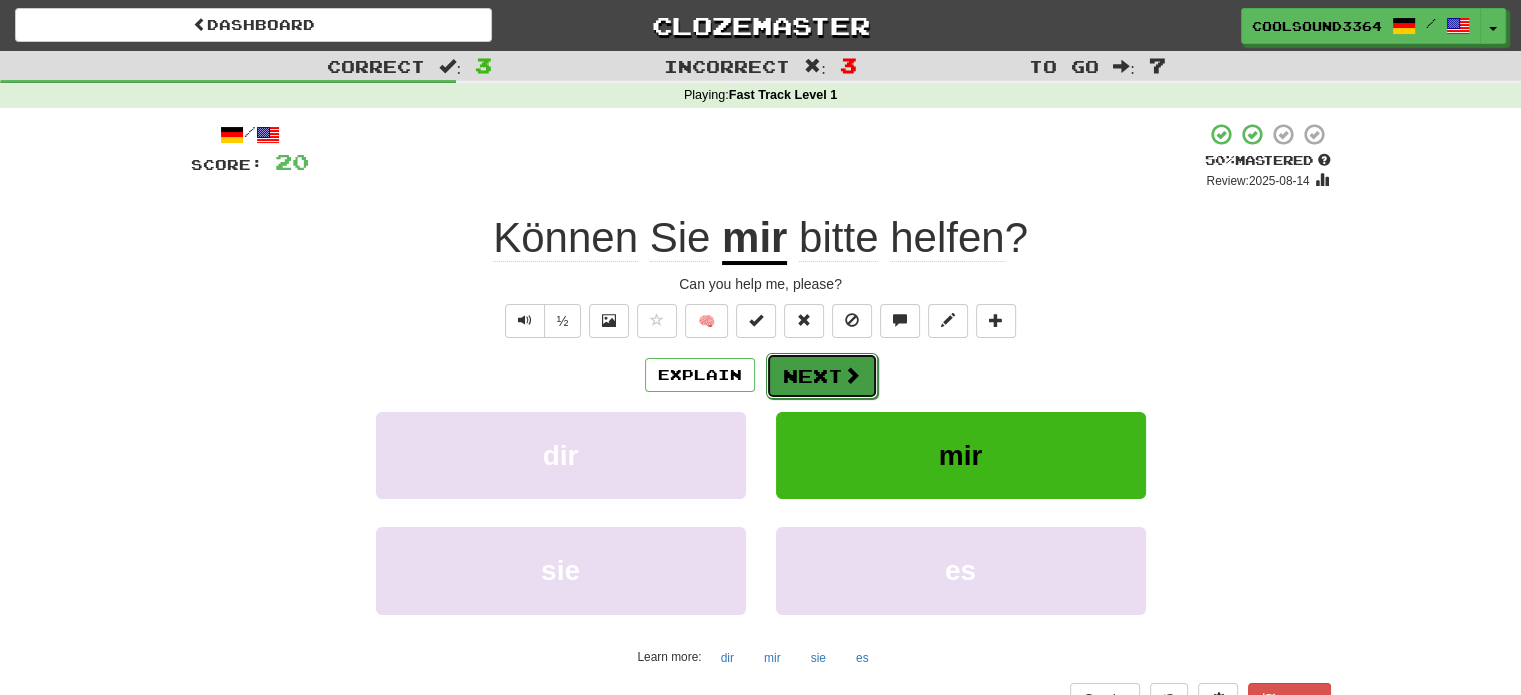 click at bounding box center (852, 375) 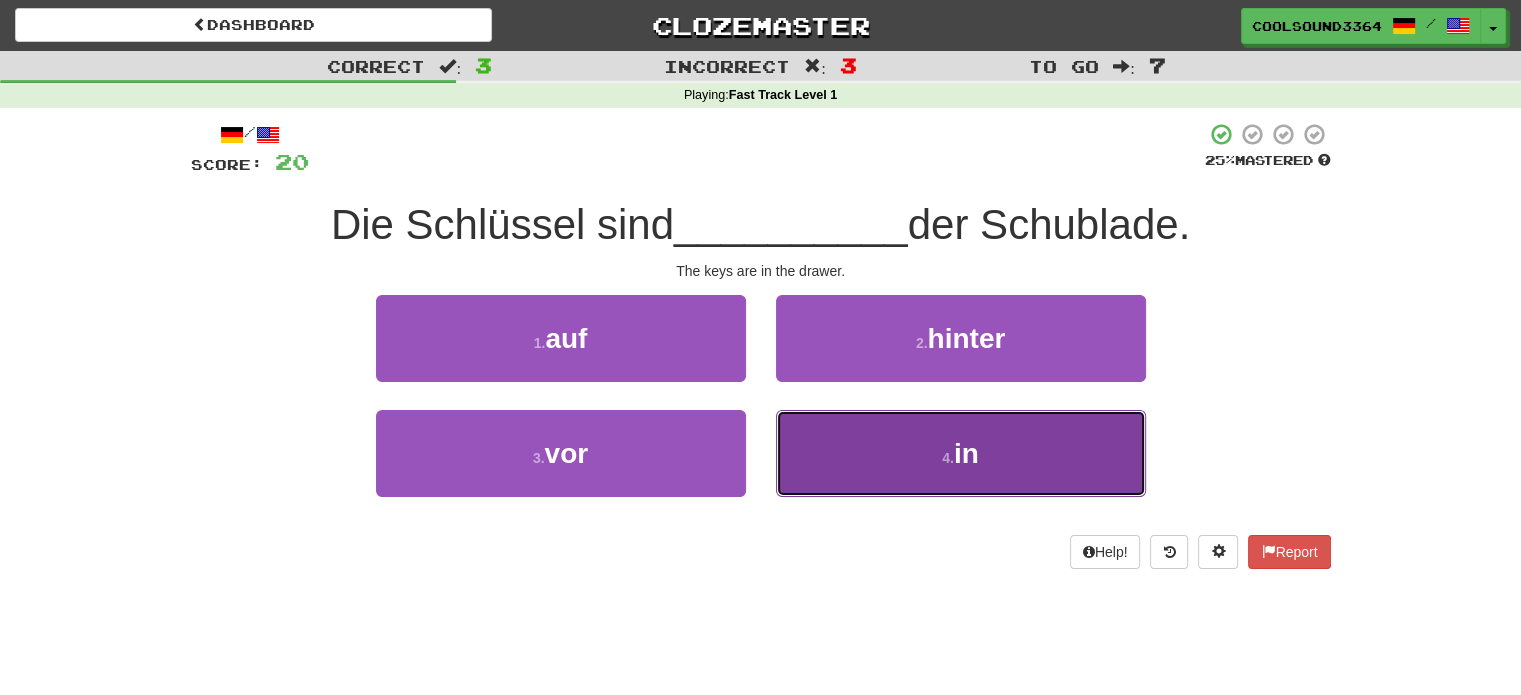 click on "4 .  in" at bounding box center (961, 453) 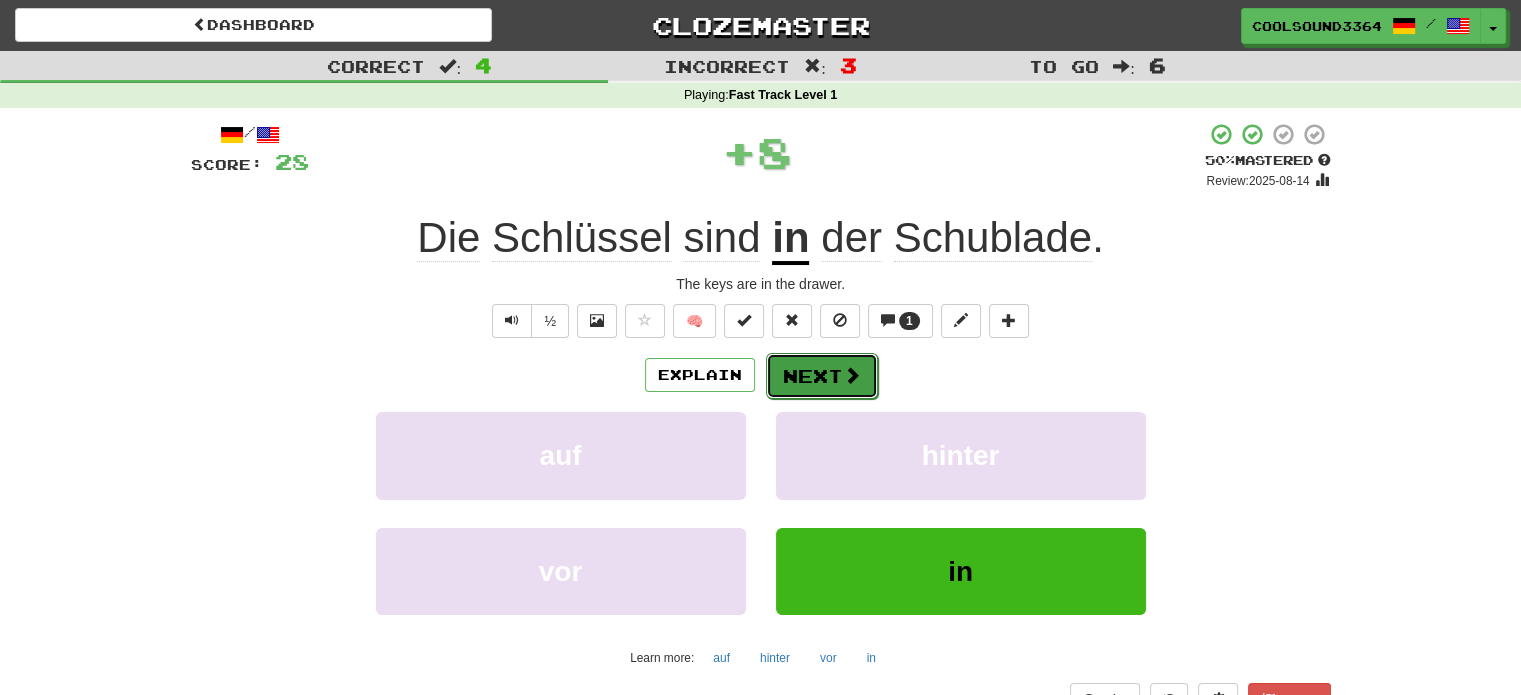 click on "Next" at bounding box center (822, 376) 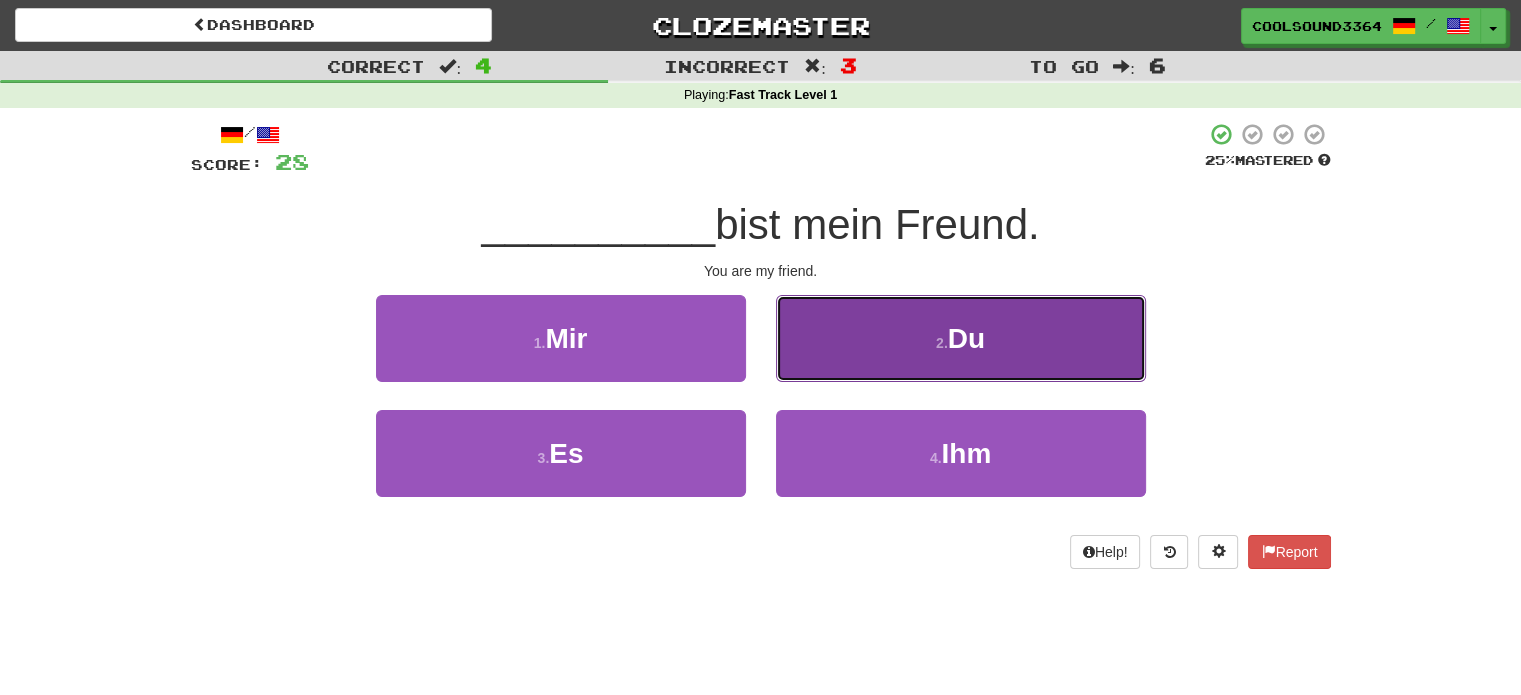 click on "2 .  Du" at bounding box center [961, 338] 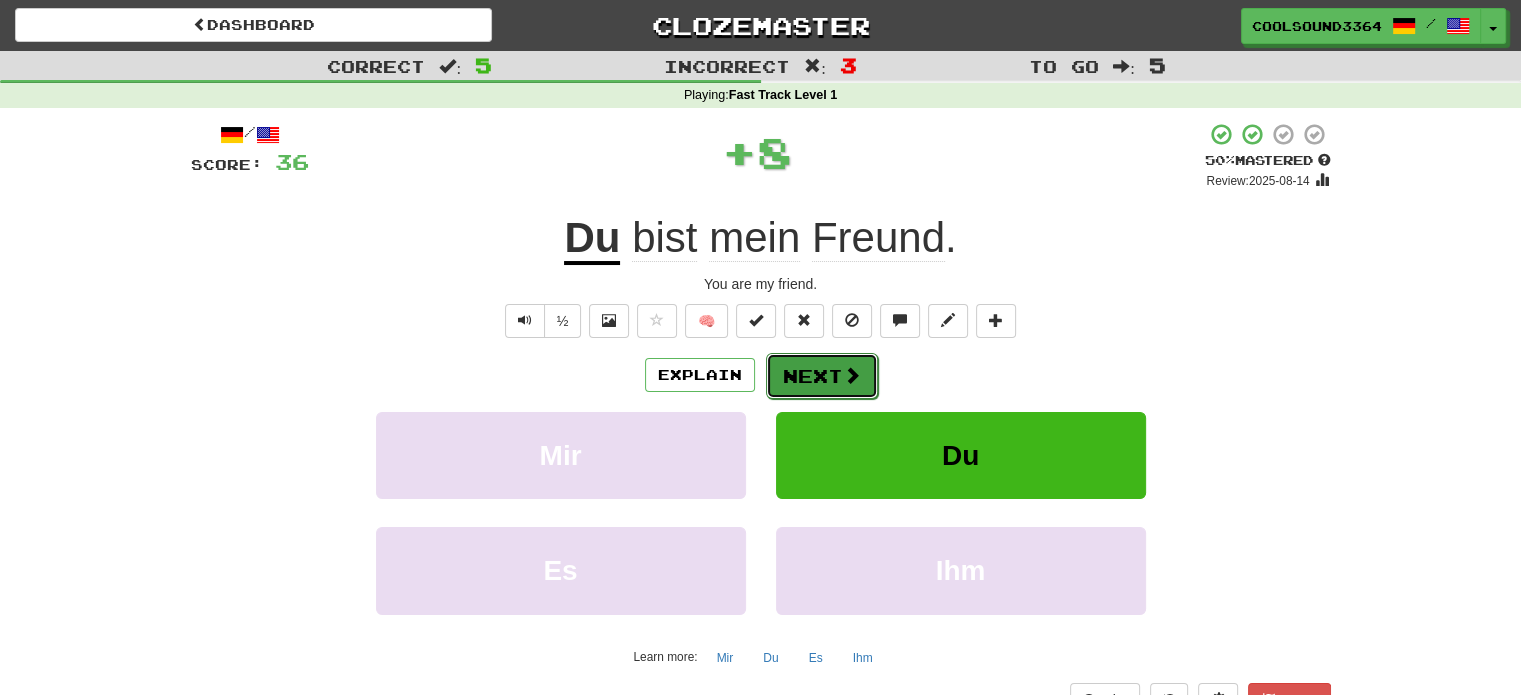 click on "Next" at bounding box center [822, 376] 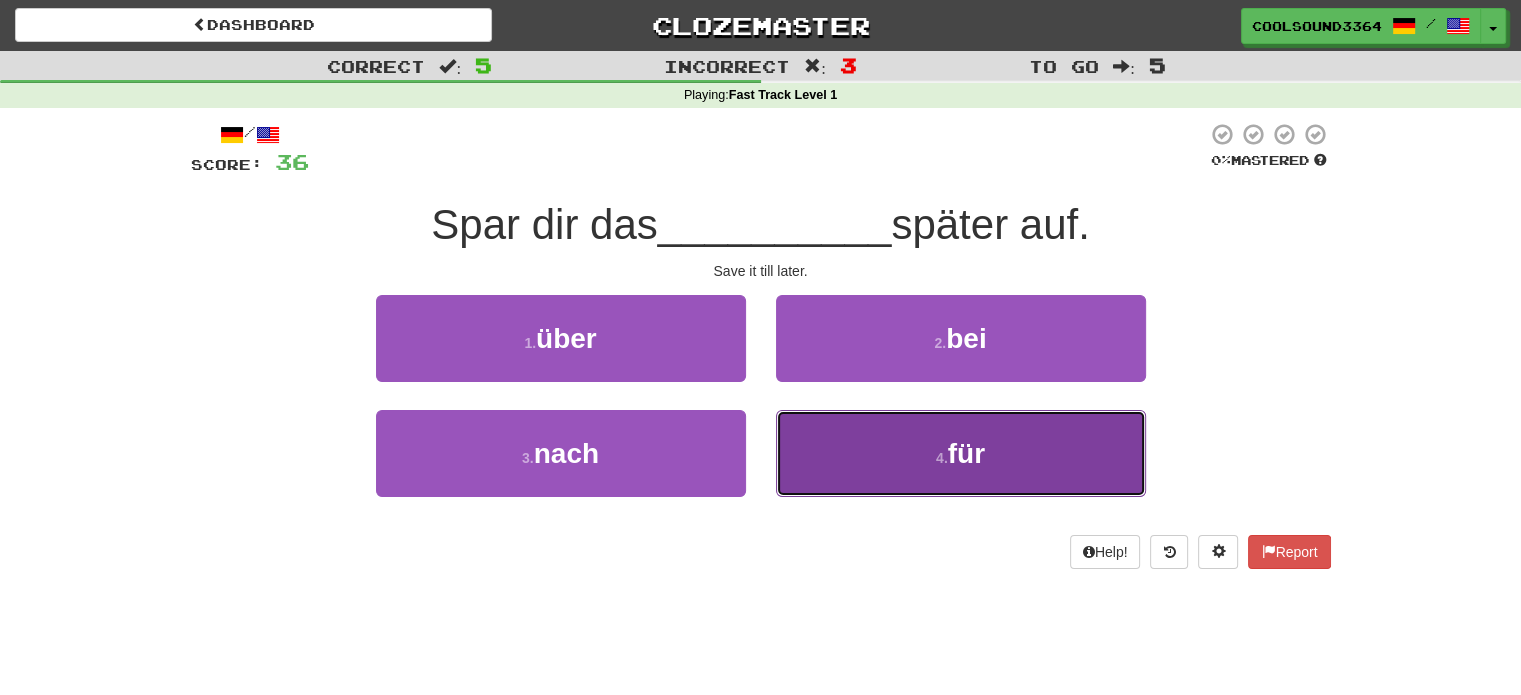 click on "4 .  für" at bounding box center [961, 453] 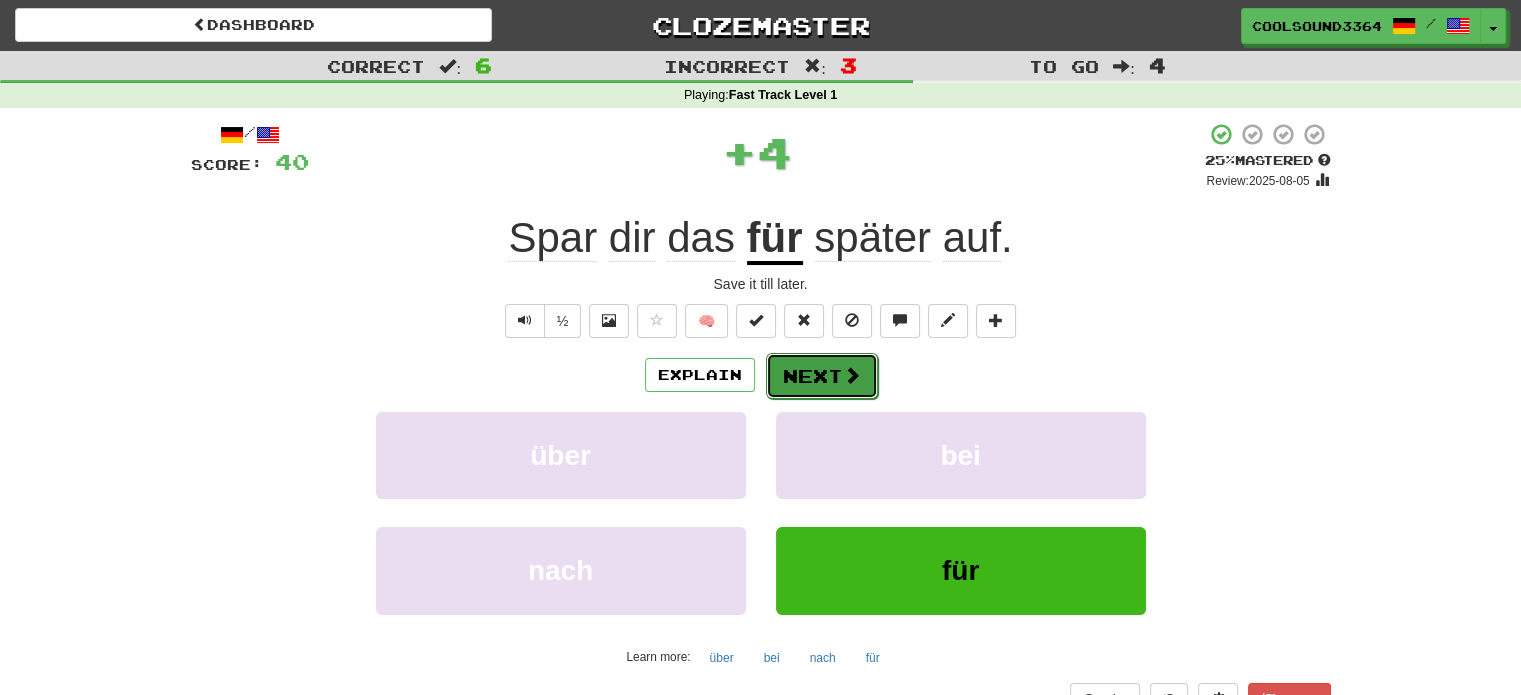 click on "Next" at bounding box center (822, 376) 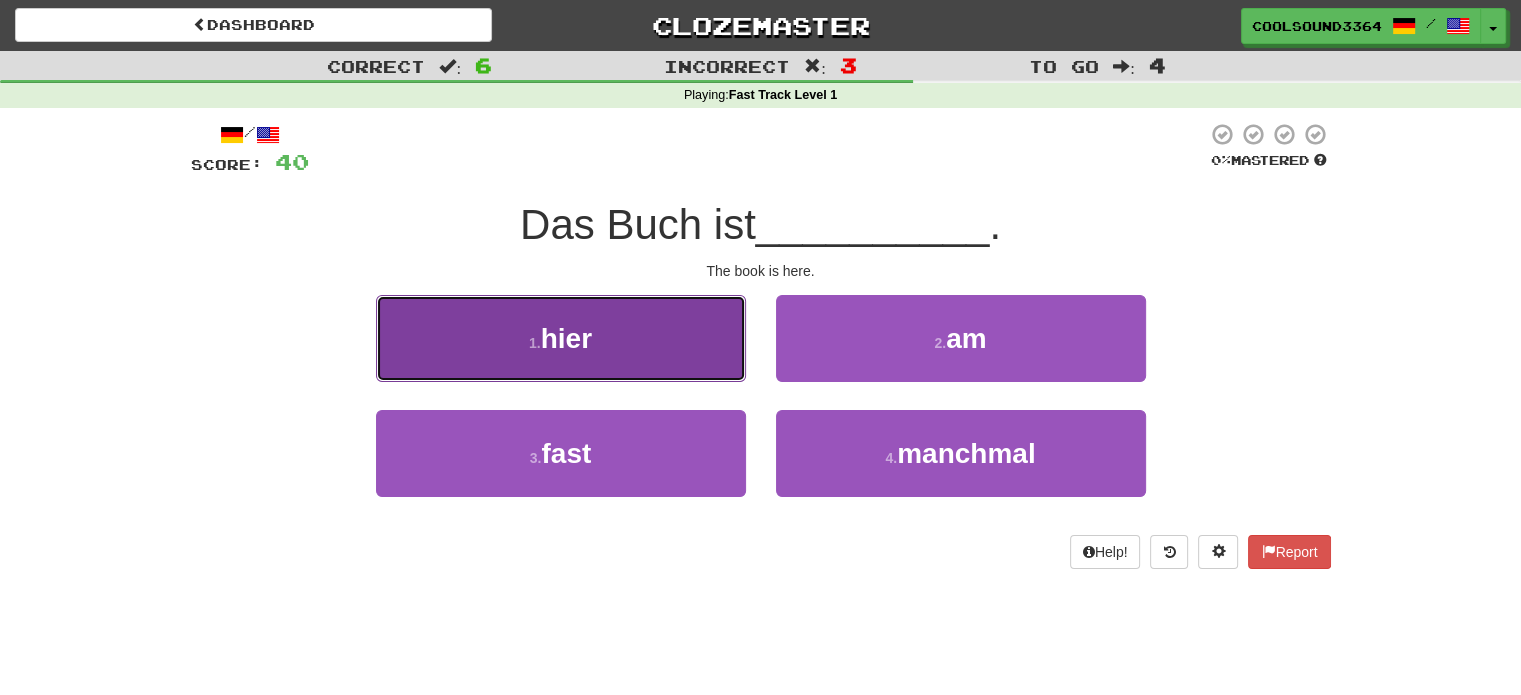 click on "1 .  hier" at bounding box center [561, 338] 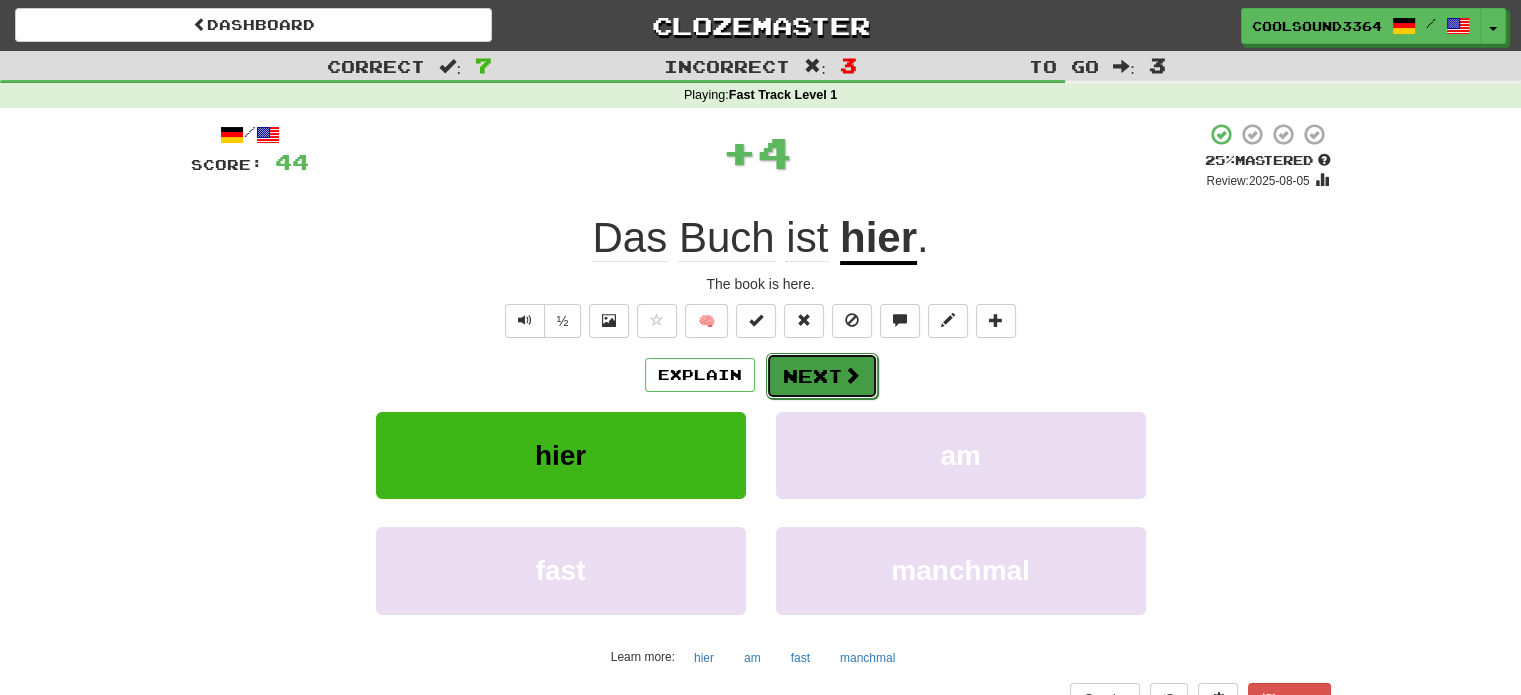 click on "Next" at bounding box center (822, 376) 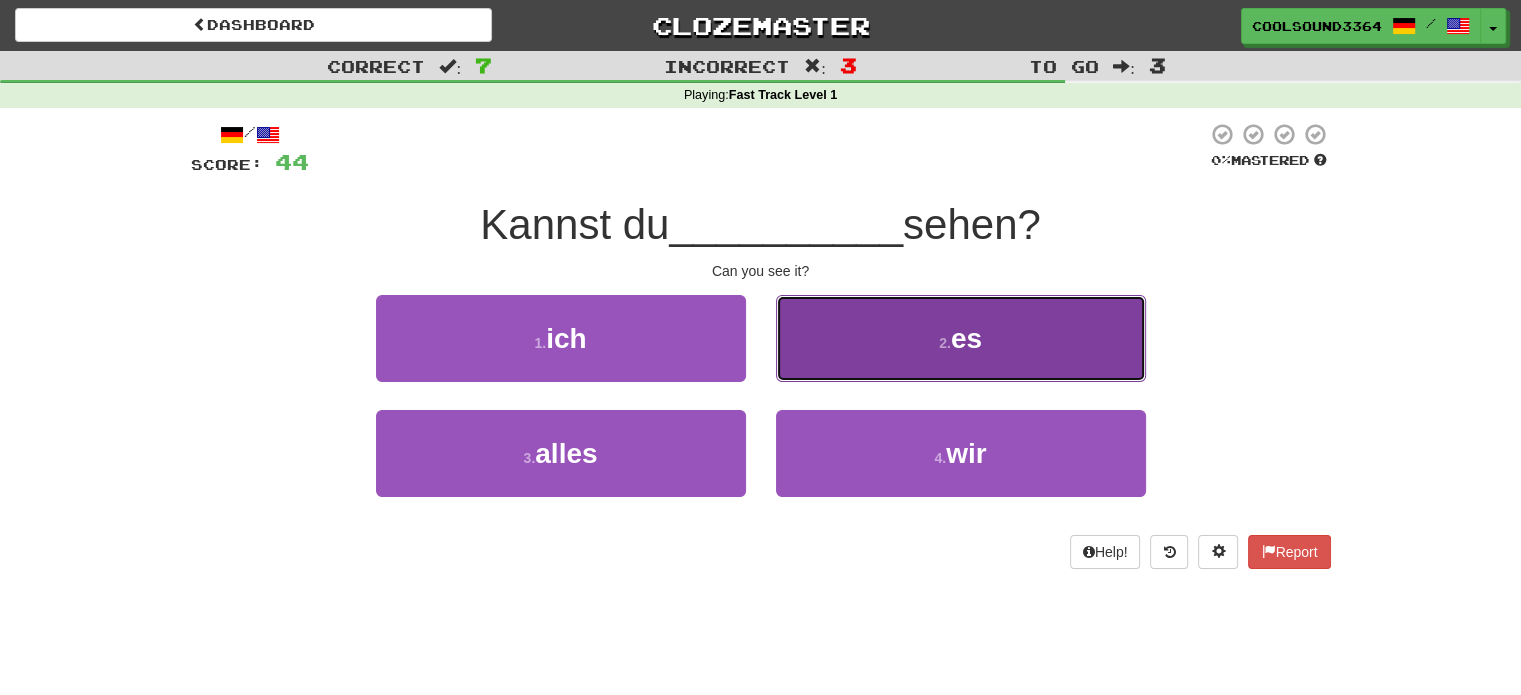click on "2 .  es" at bounding box center [961, 338] 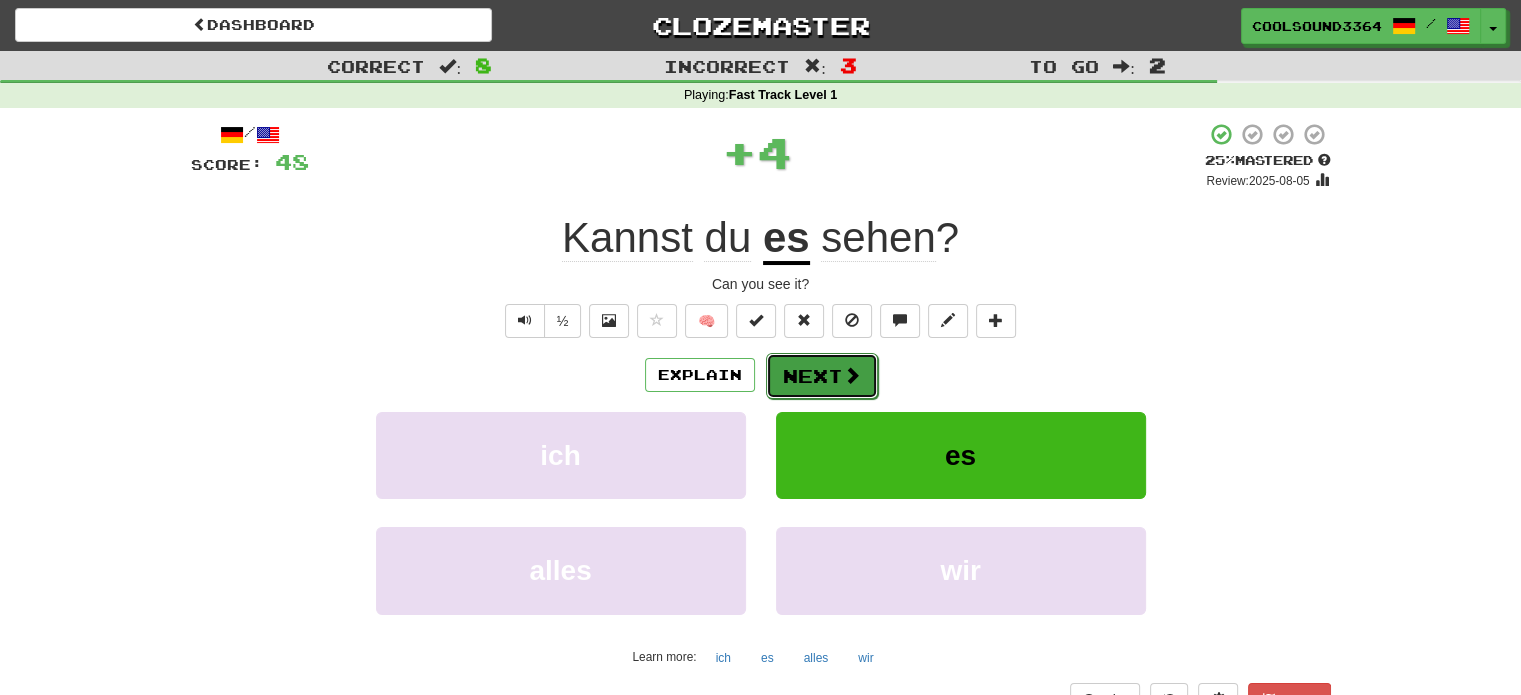 click at bounding box center (852, 375) 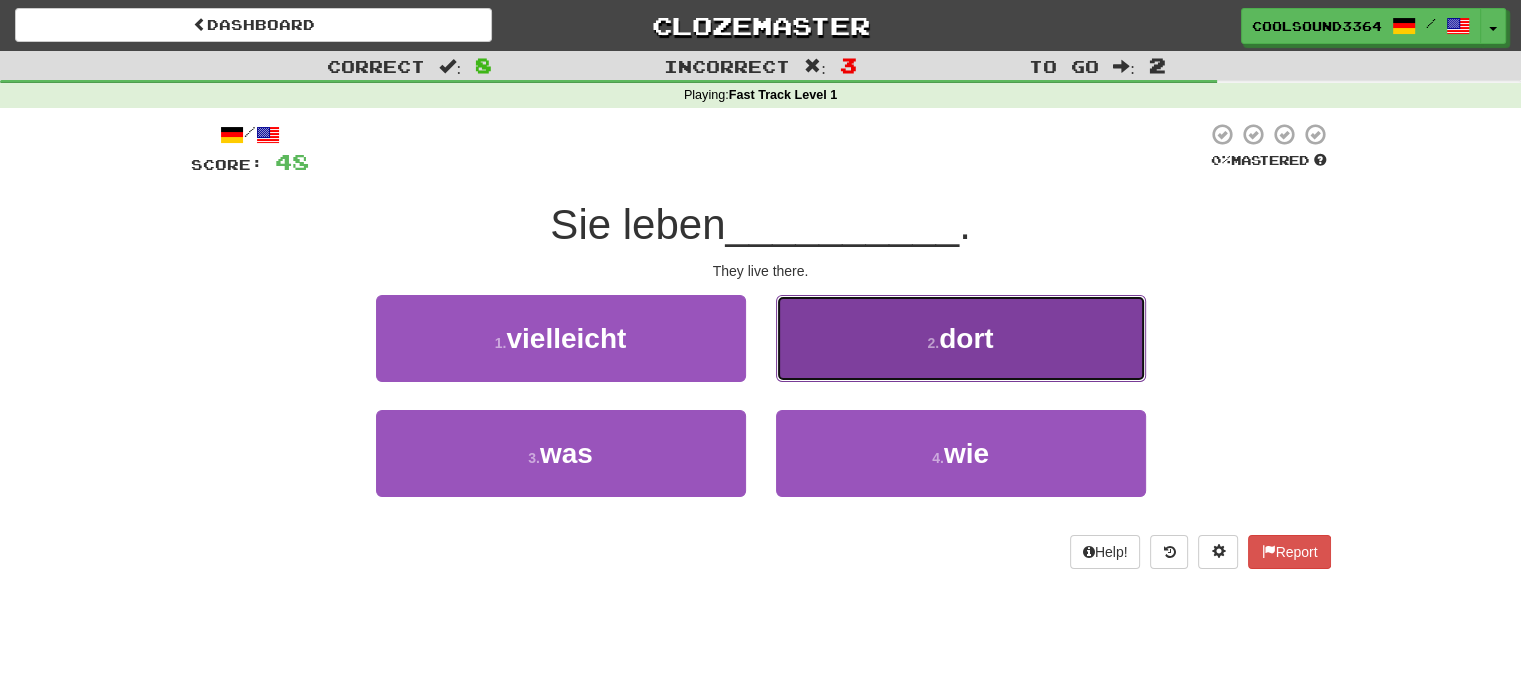 click on "2 .  dort" at bounding box center (961, 338) 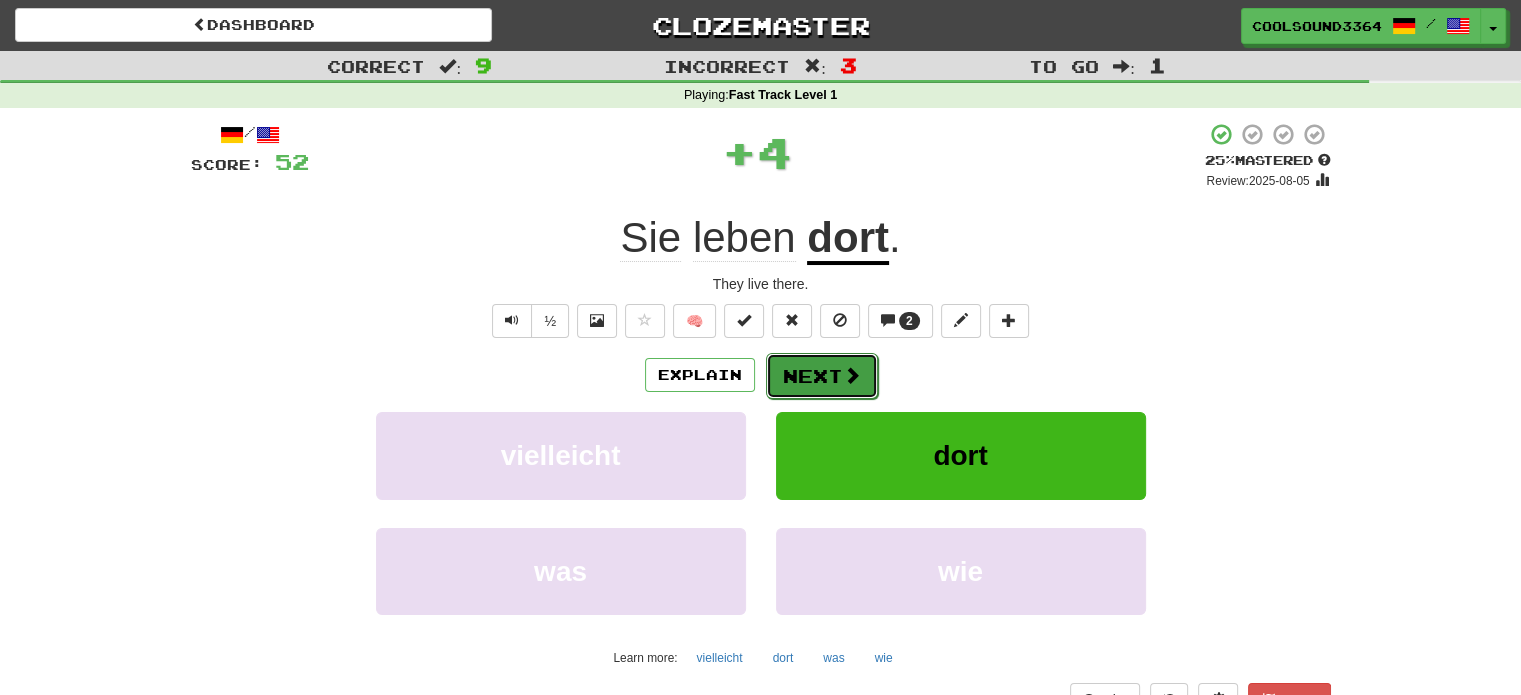 click on "Next" at bounding box center (822, 376) 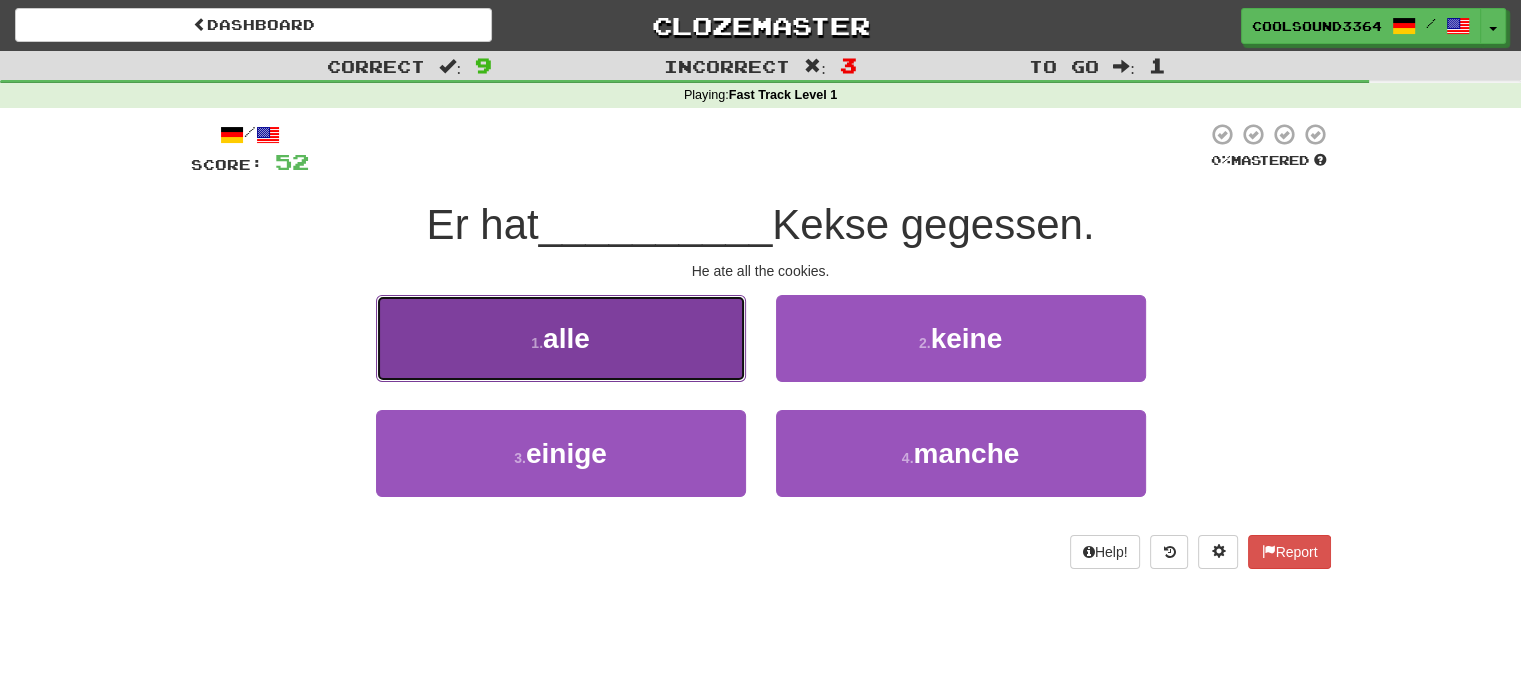 click on "1 .  alle" at bounding box center [561, 338] 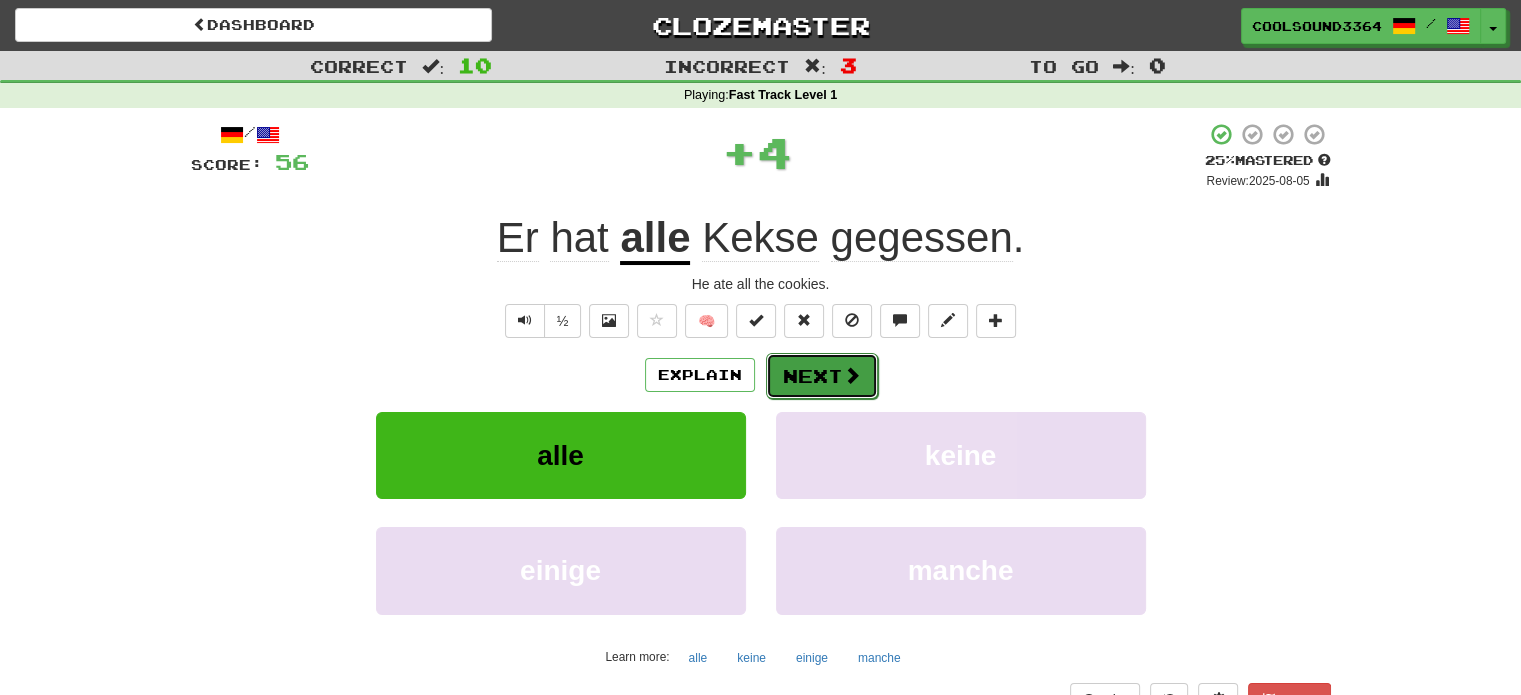 click at bounding box center (852, 375) 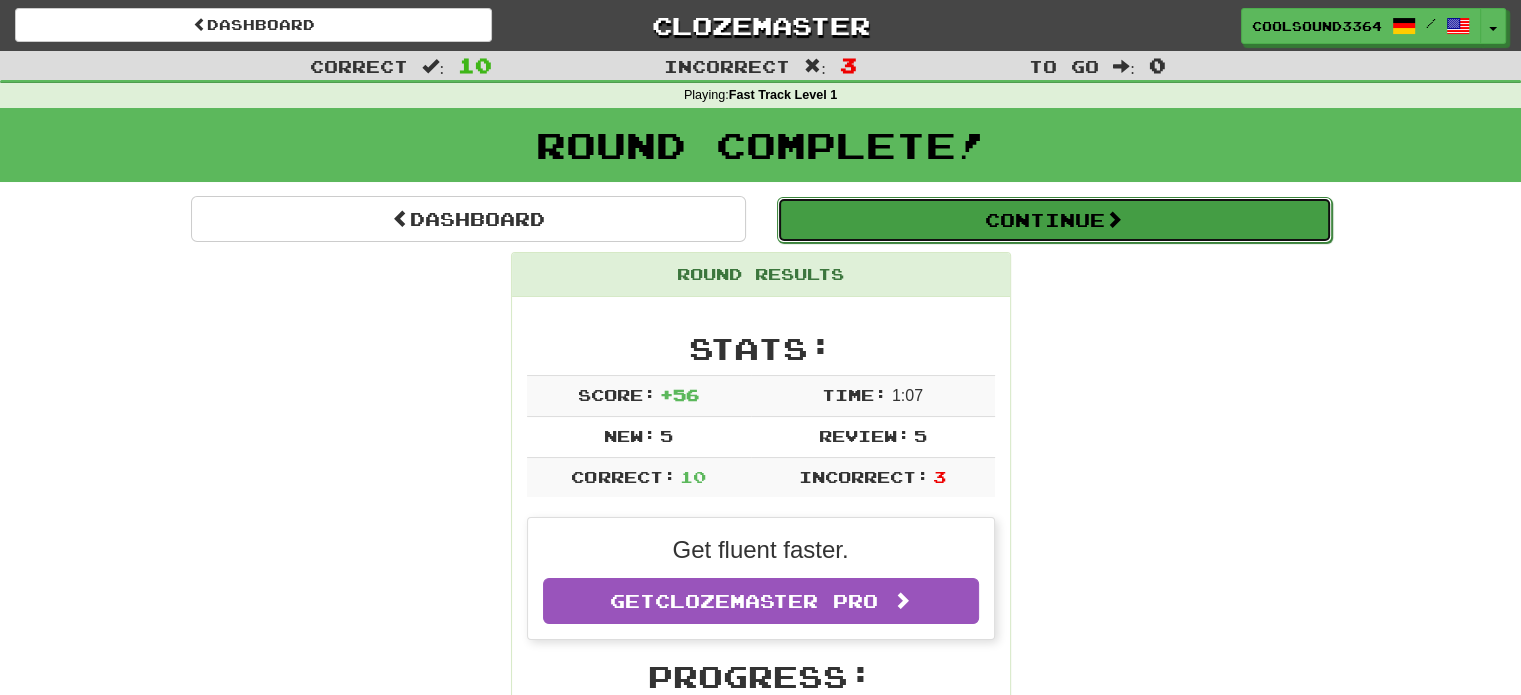 click on "Continue" at bounding box center (1054, 220) 